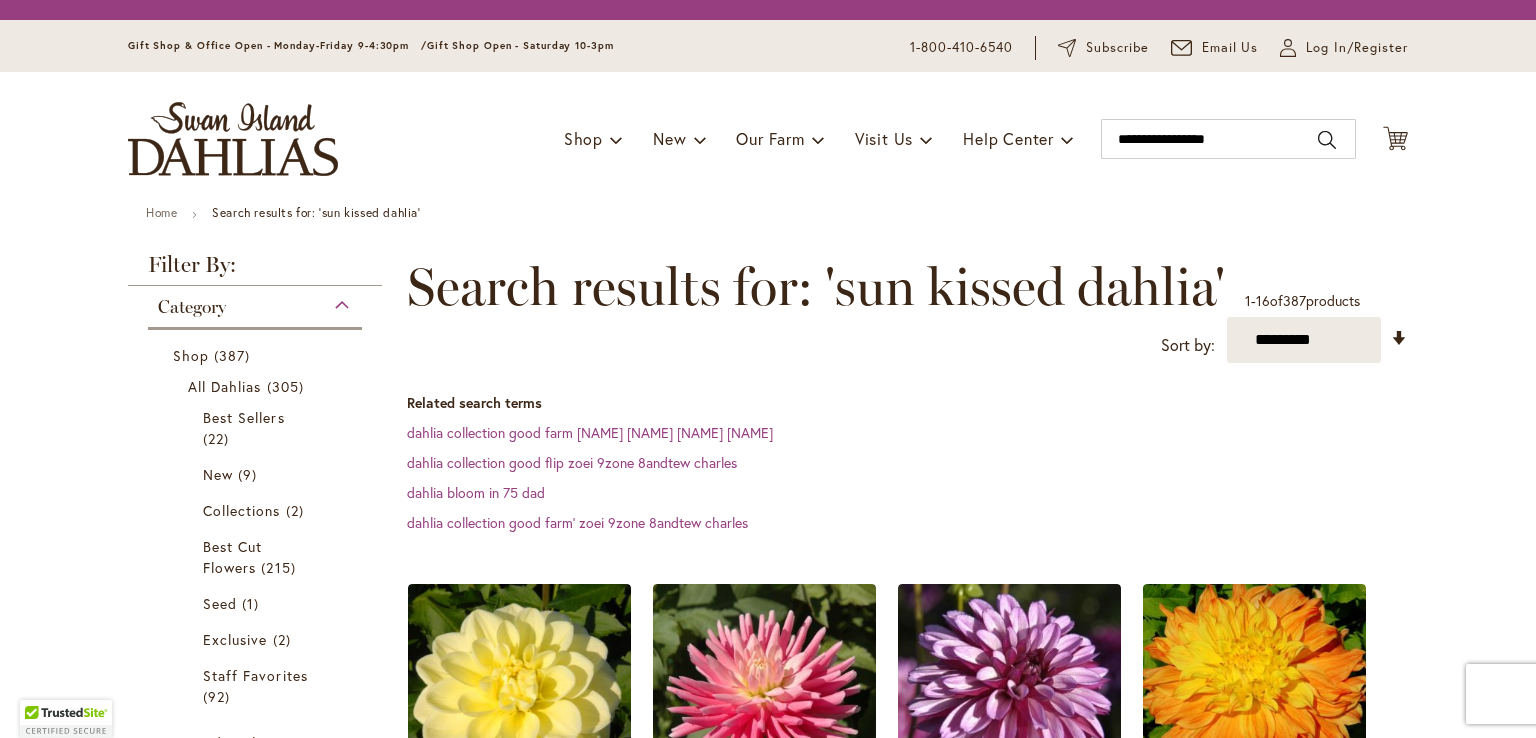 scroll, scrollTop: 0, scrollLeft: 0, axis: both 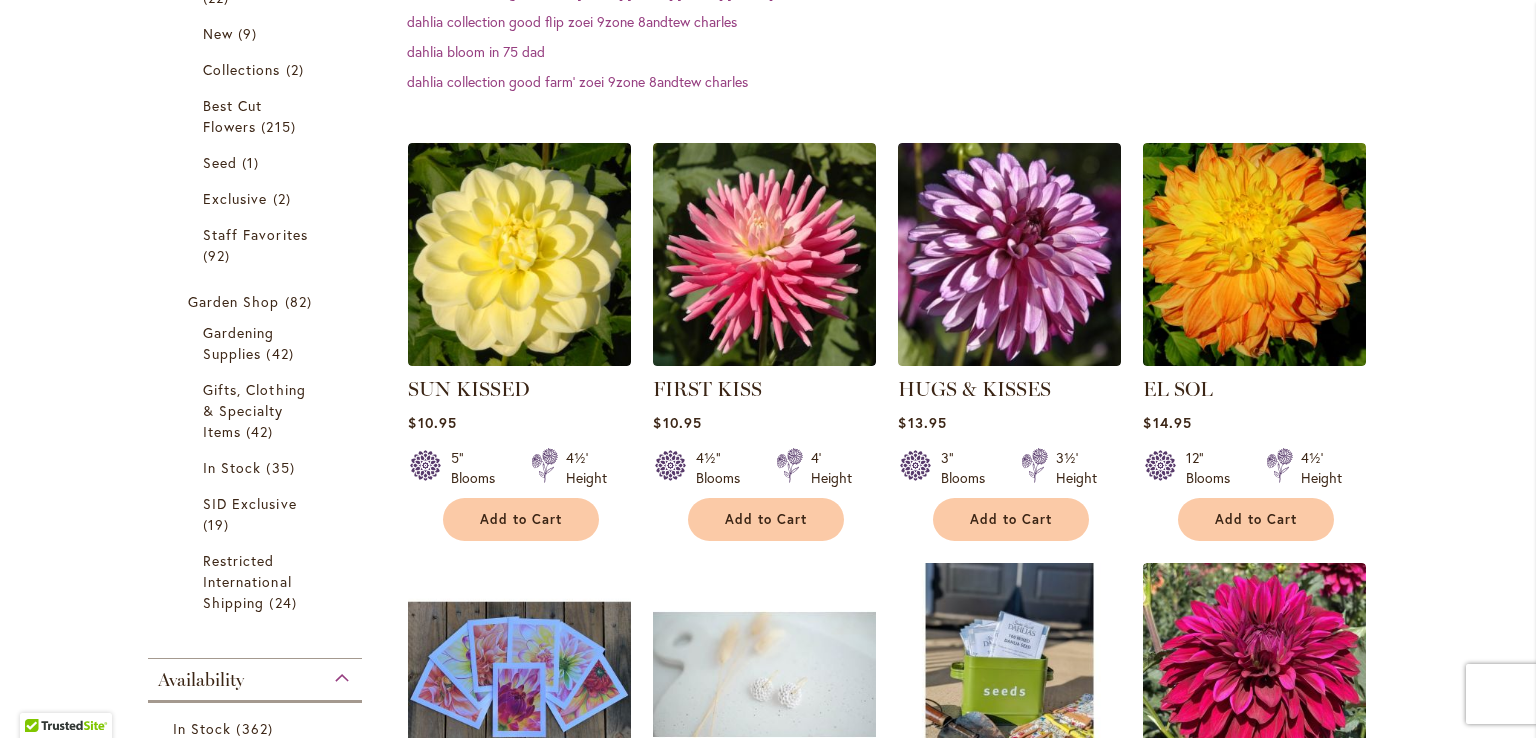 type on "**********" 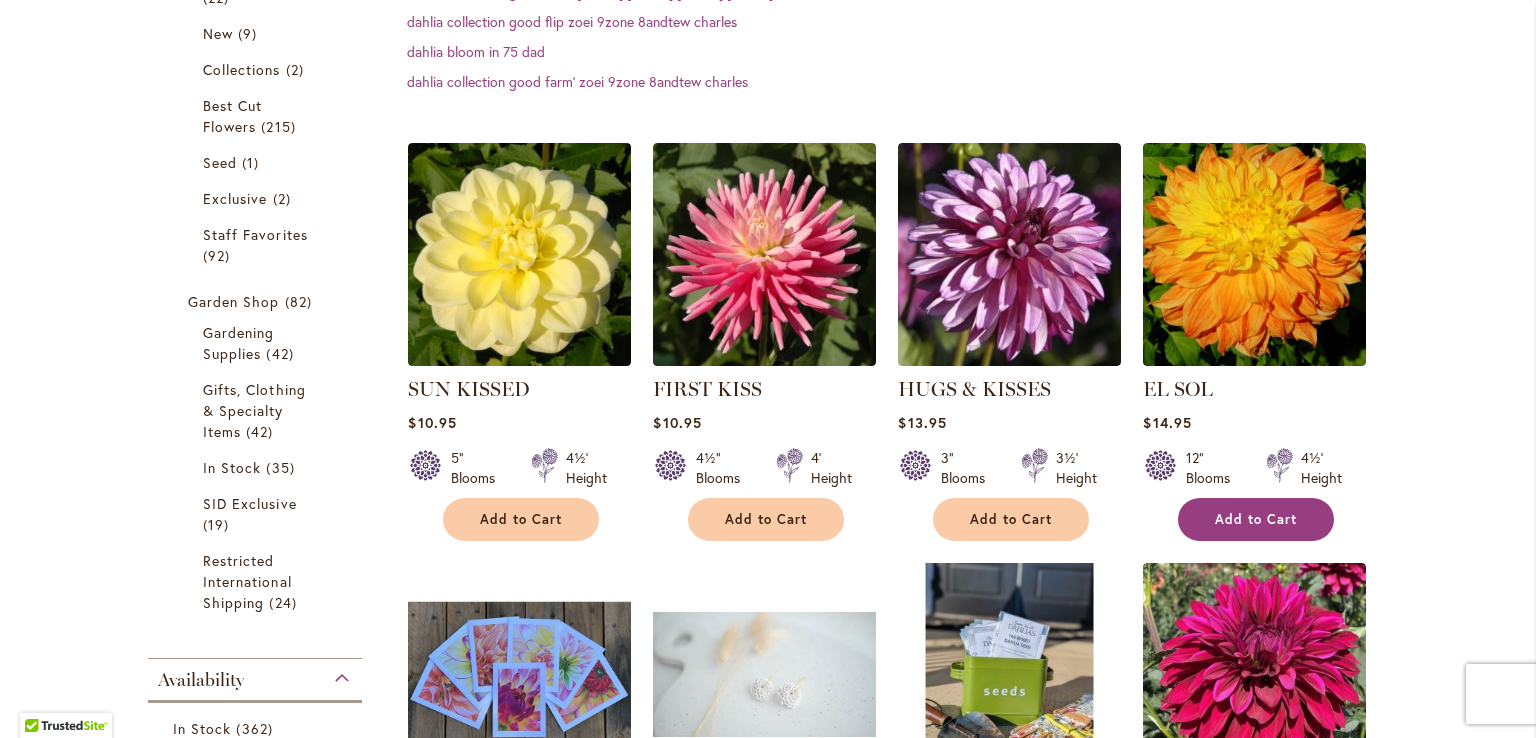 click on "Add to Cart" at bounding box center [1256, 519] 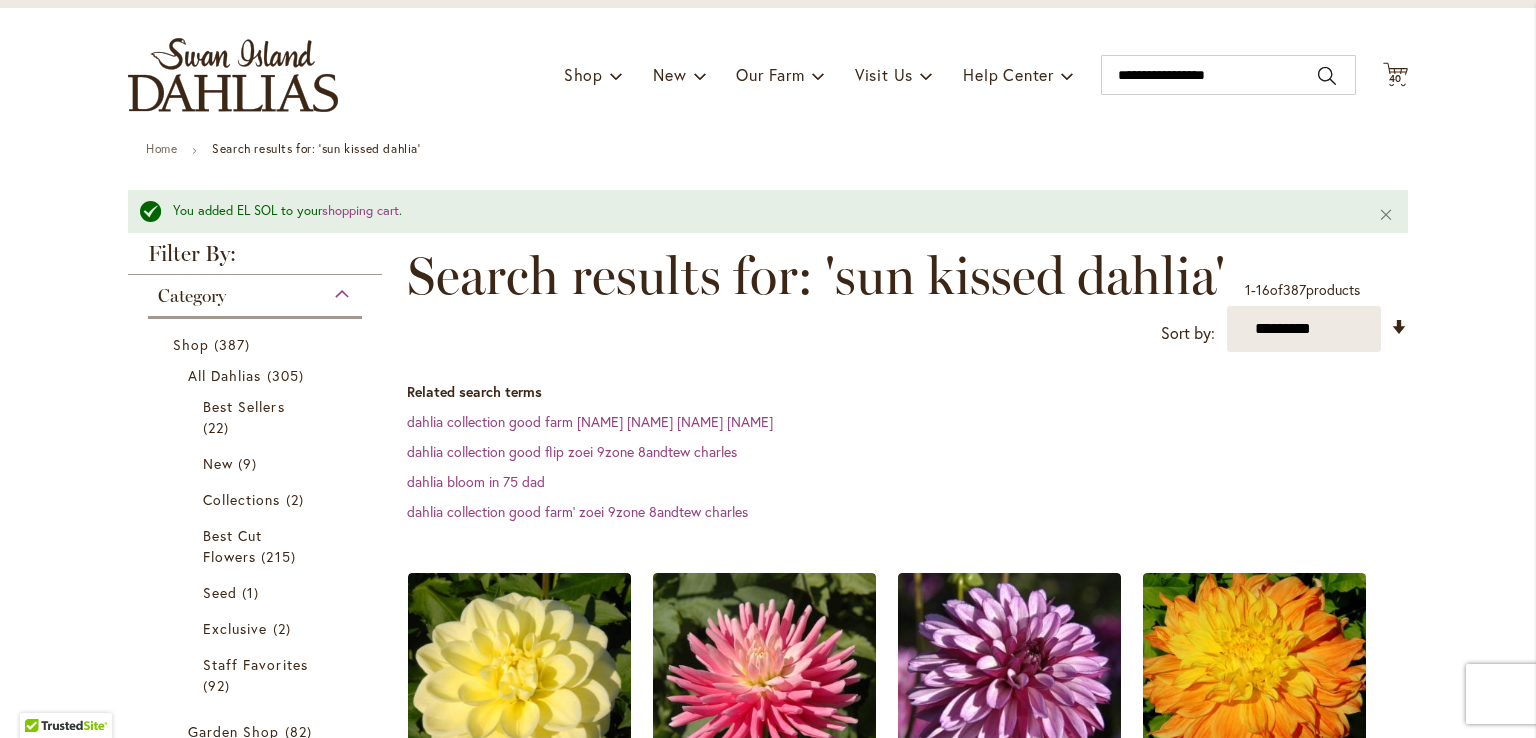 scroll, scrollTop: 0, scrollLeft: 0, axis: both 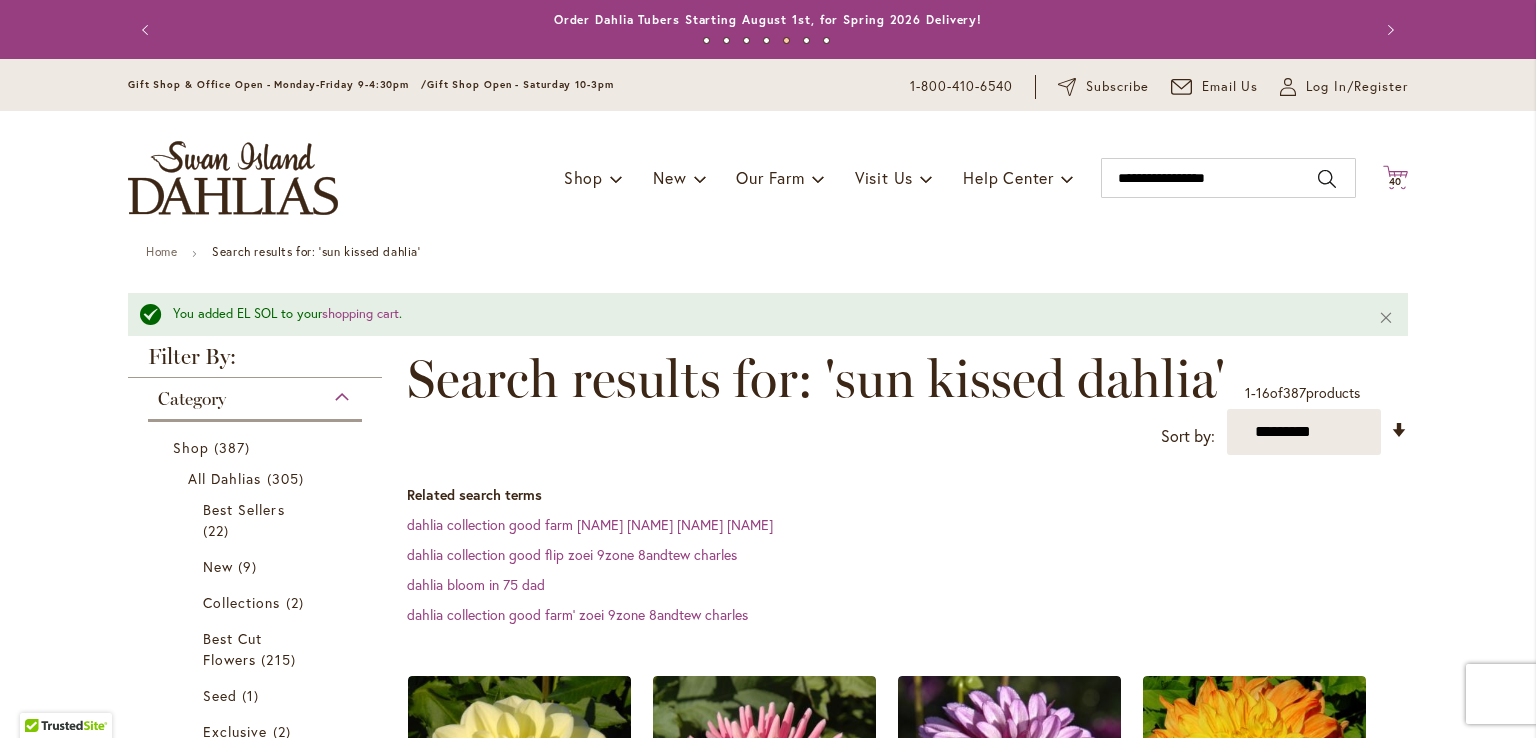 click on "Cart
.cls-1 {
fill: #231f20;
}" 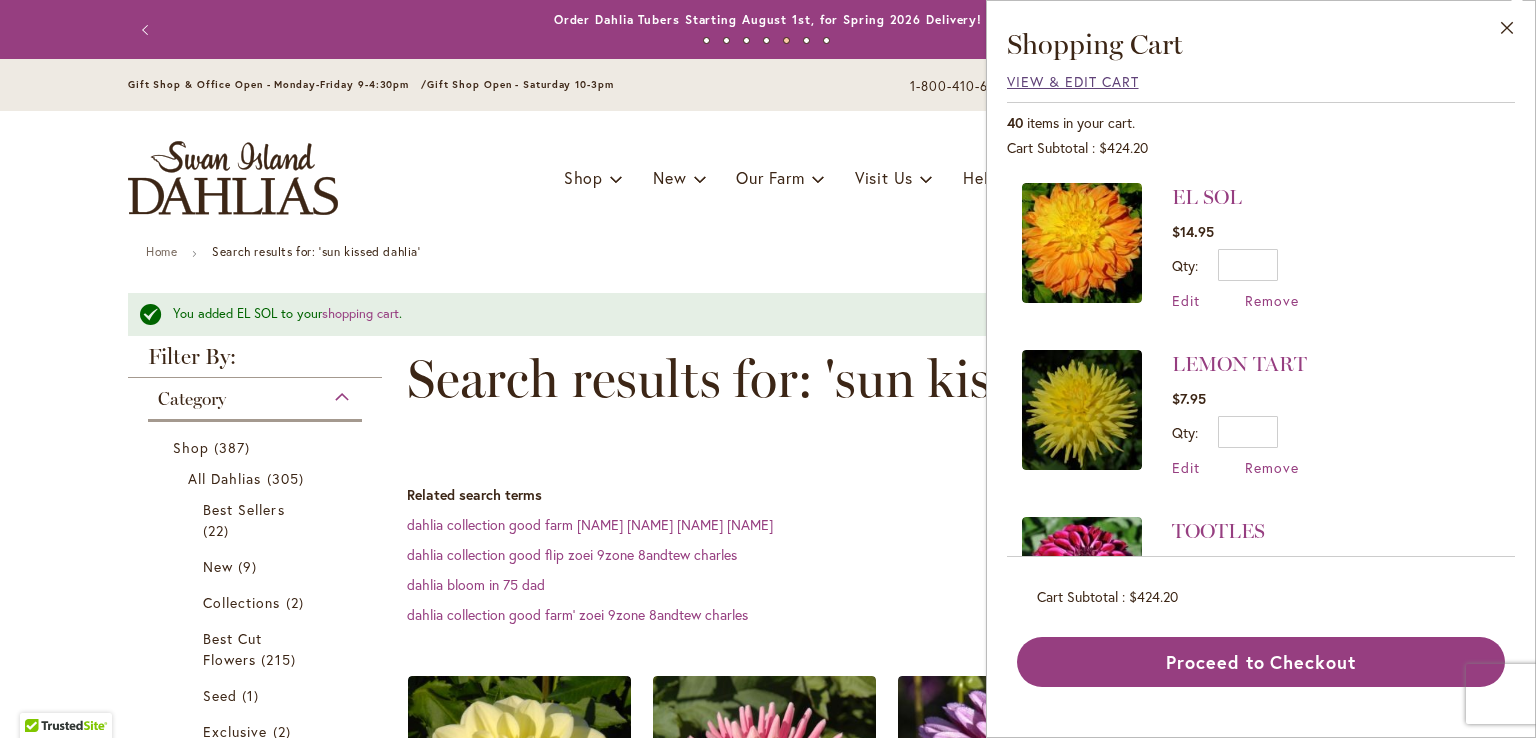 click on "View & Edit Cart" at bounding box center (1073, 81) 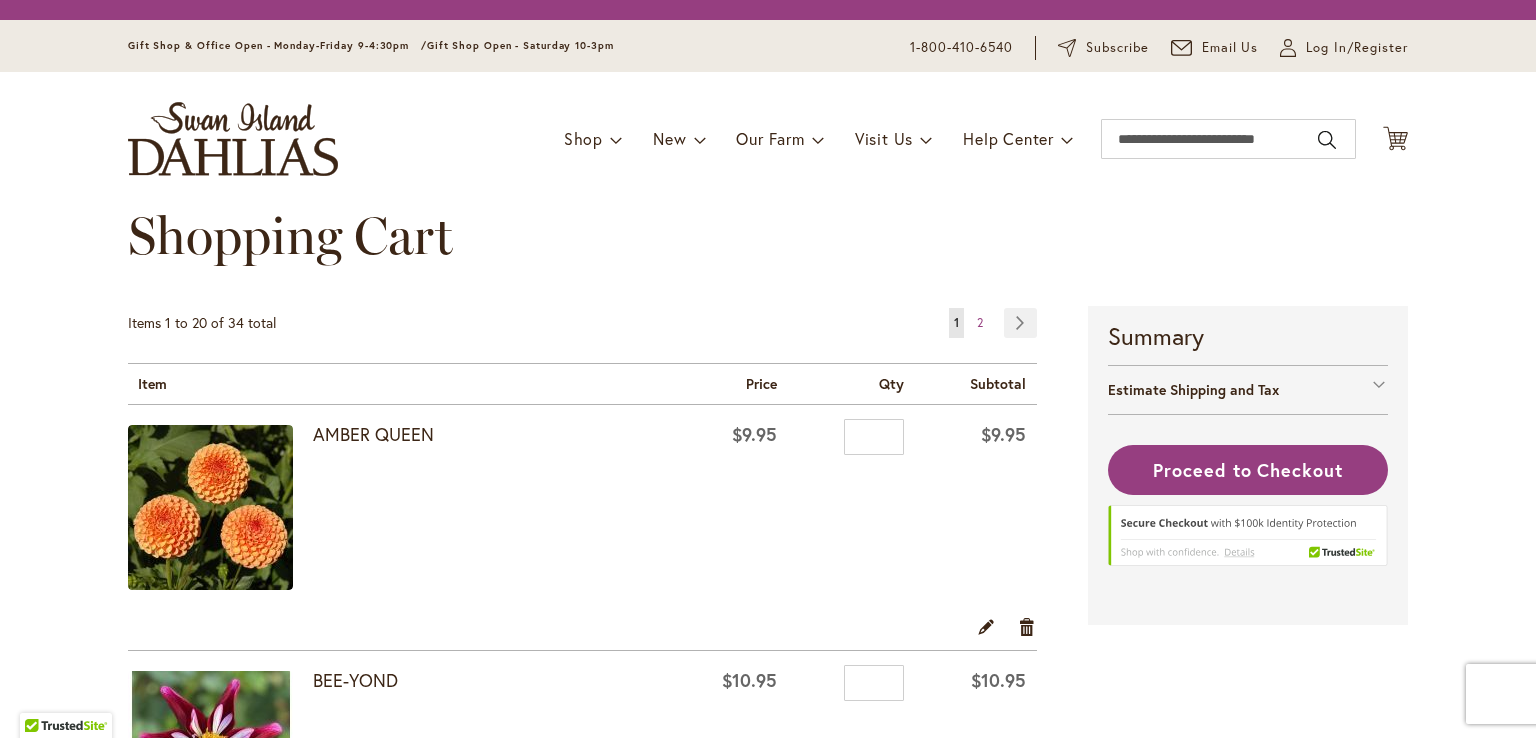 scroll, scrollTop: 0, scrollLeft: 0, axis: both 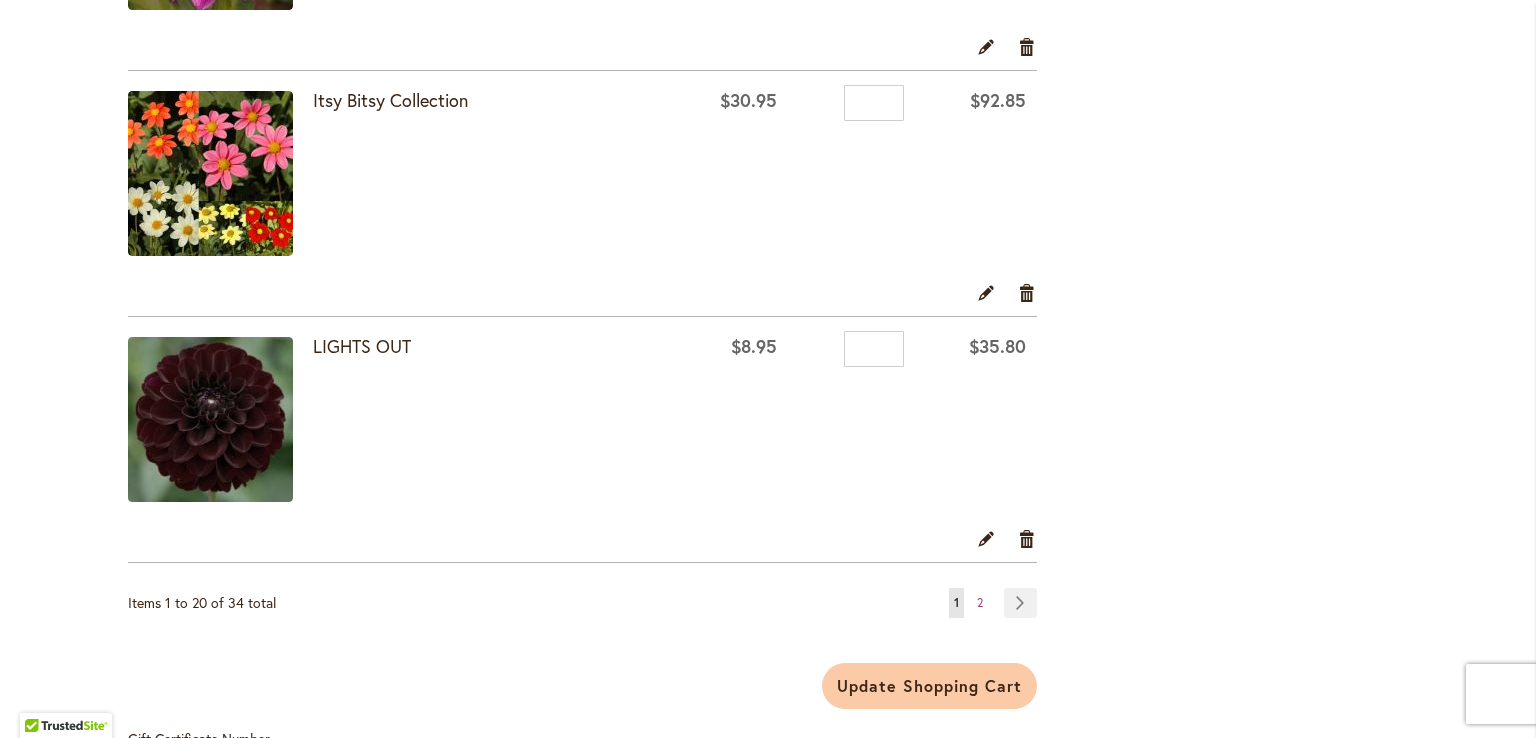 type on "**********" 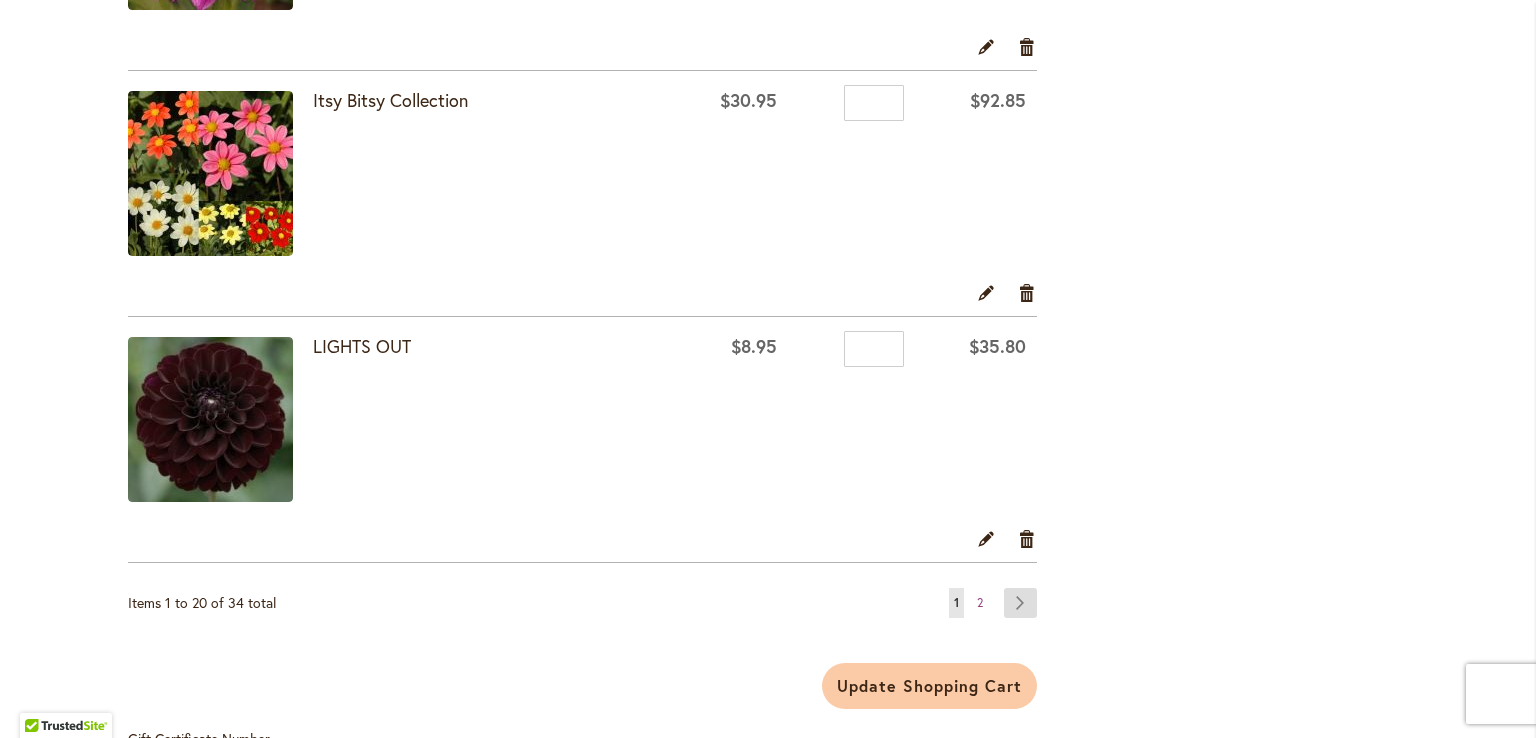 click on "Page
Next" at bounding box center (1020, 603) 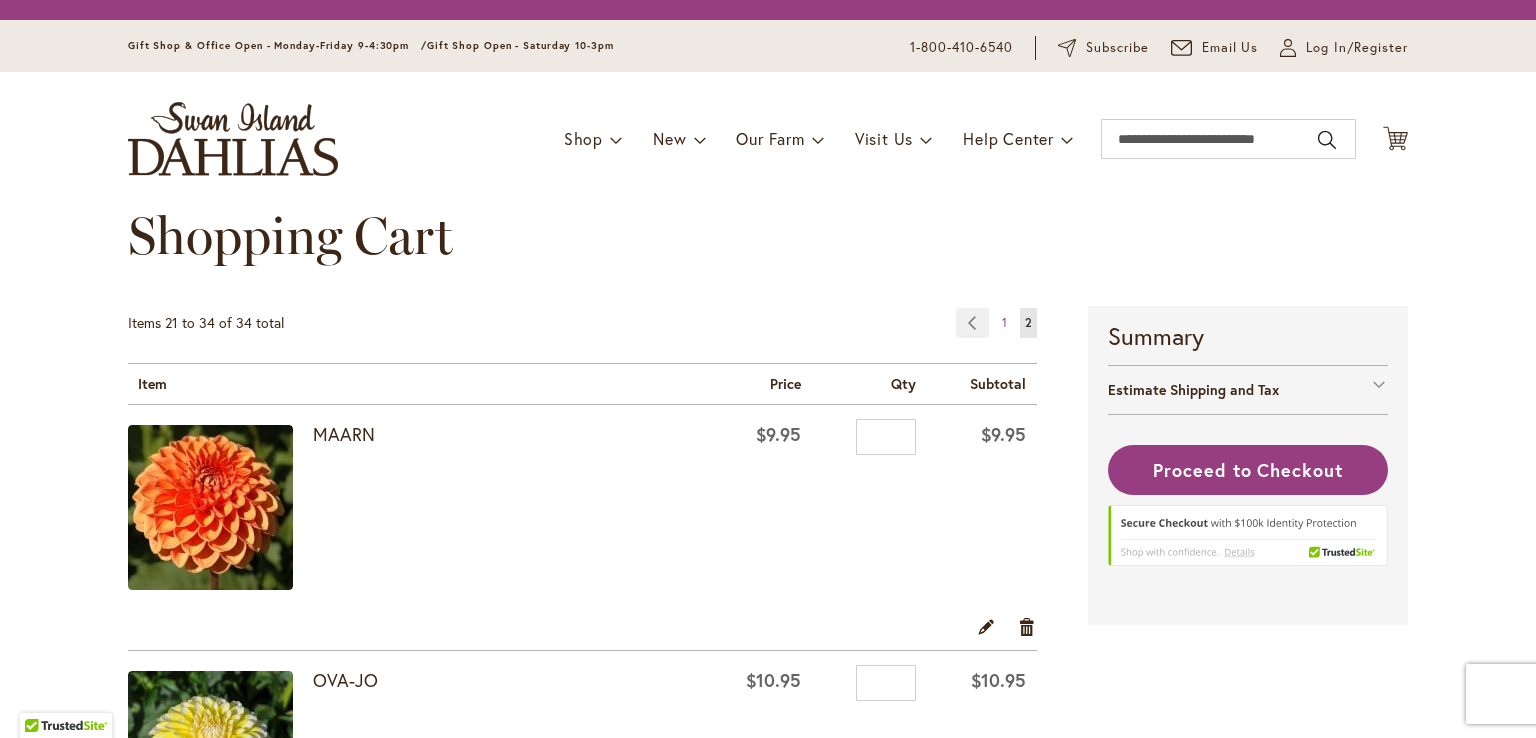 scroll, scrollTop: 0, scrollLeft: 0, axis: both 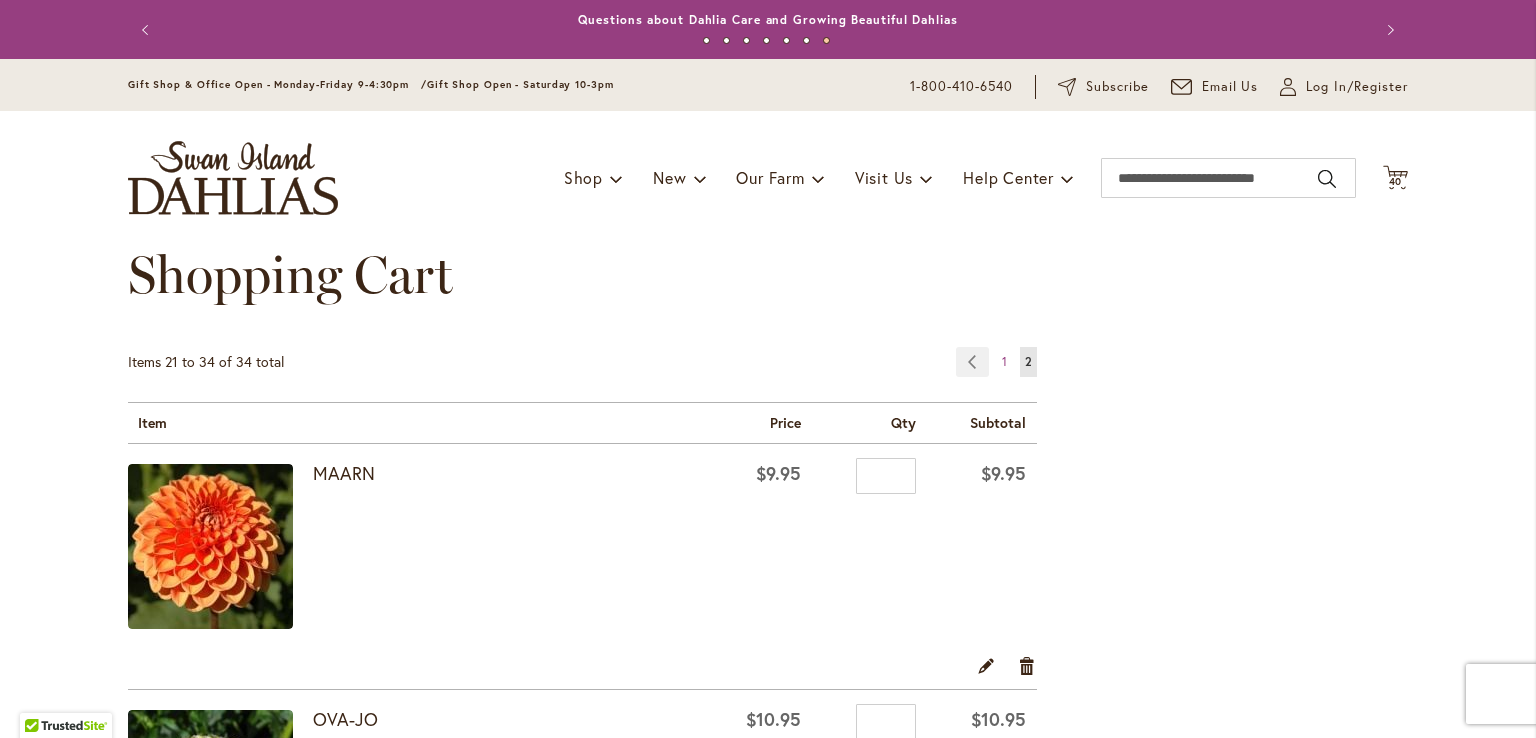 type on "**********" 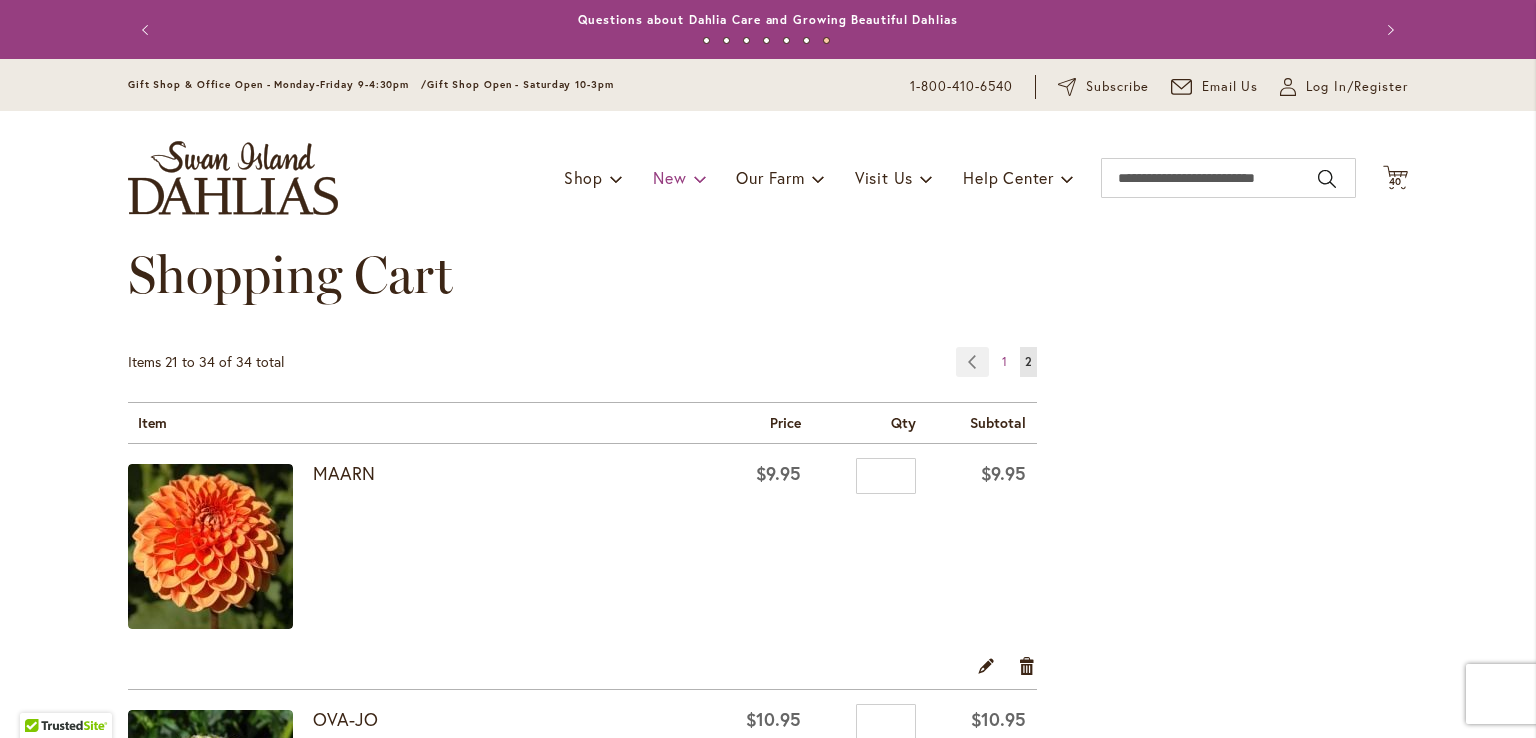 click on "New" at bounding box center (669, 177) 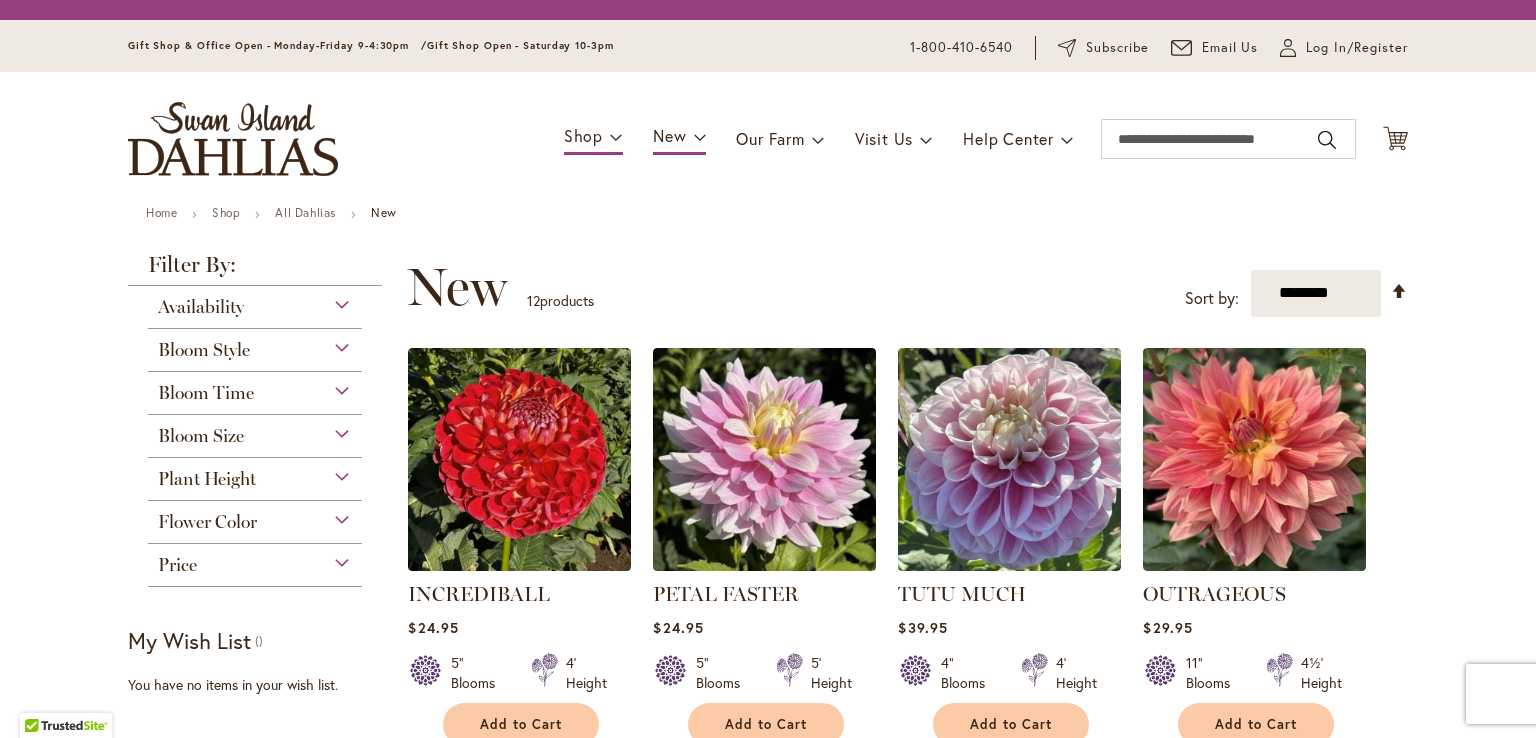 scroll, scrollTop: 0, scrollLeft: 0, axis: both 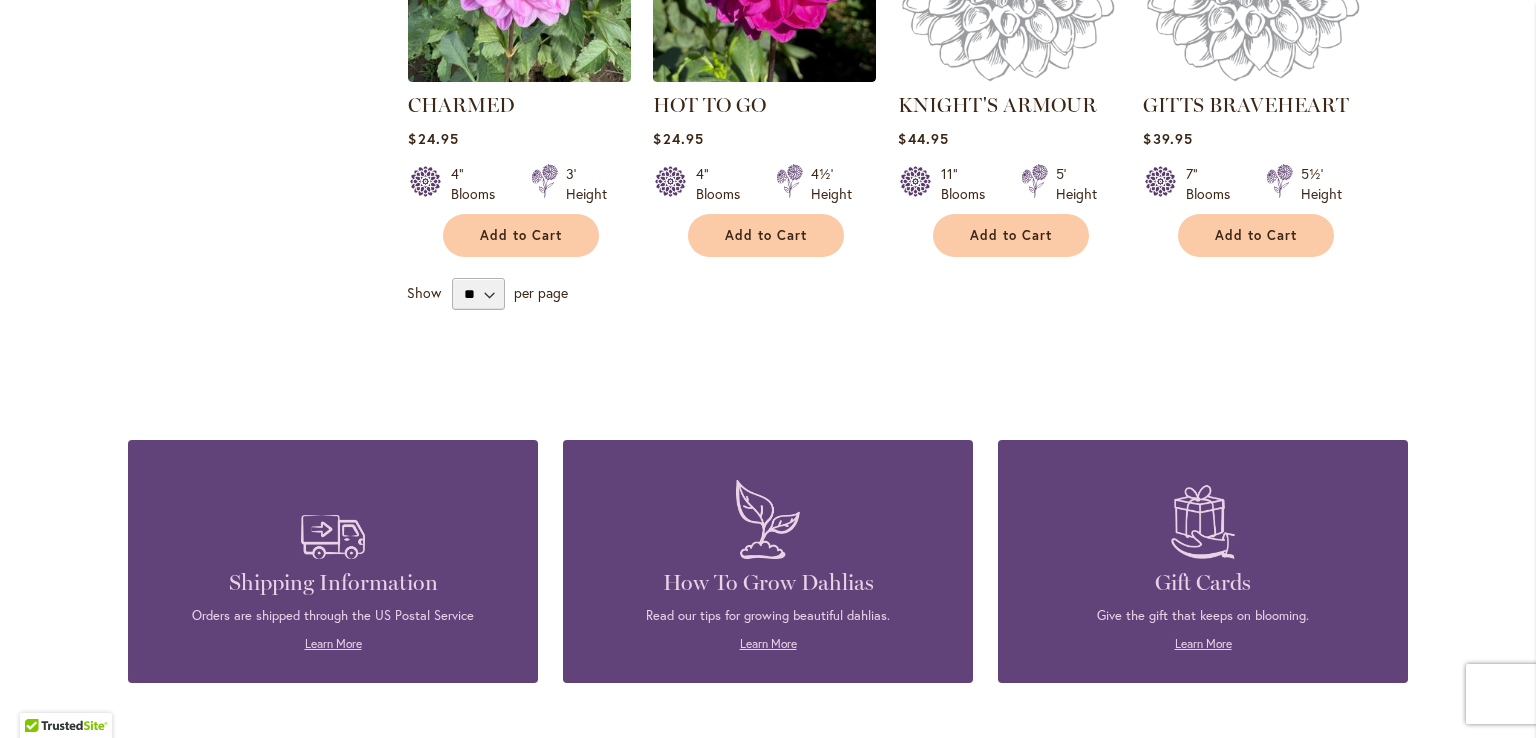 type on "**********" 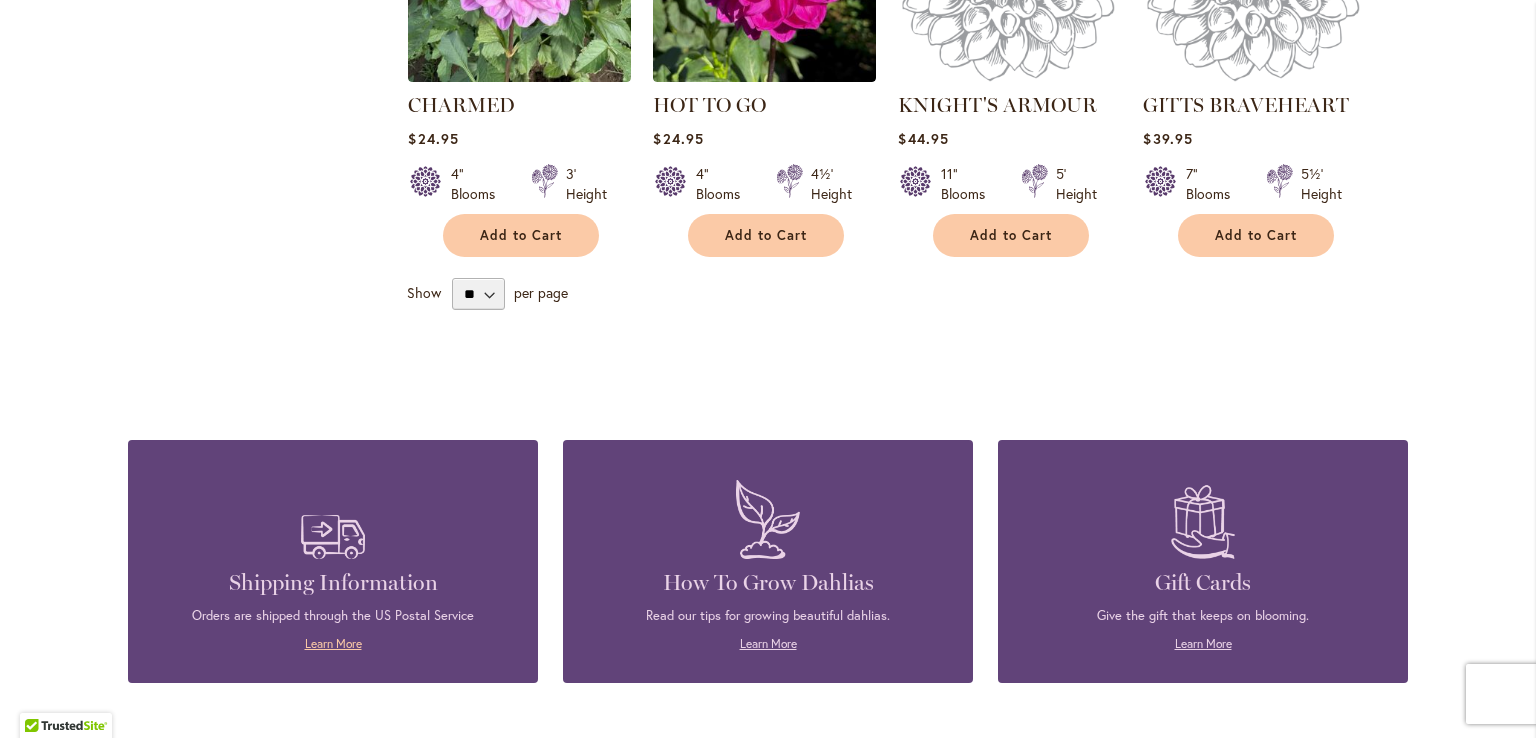 click on "Learn More" at bounding box center (333, 643) 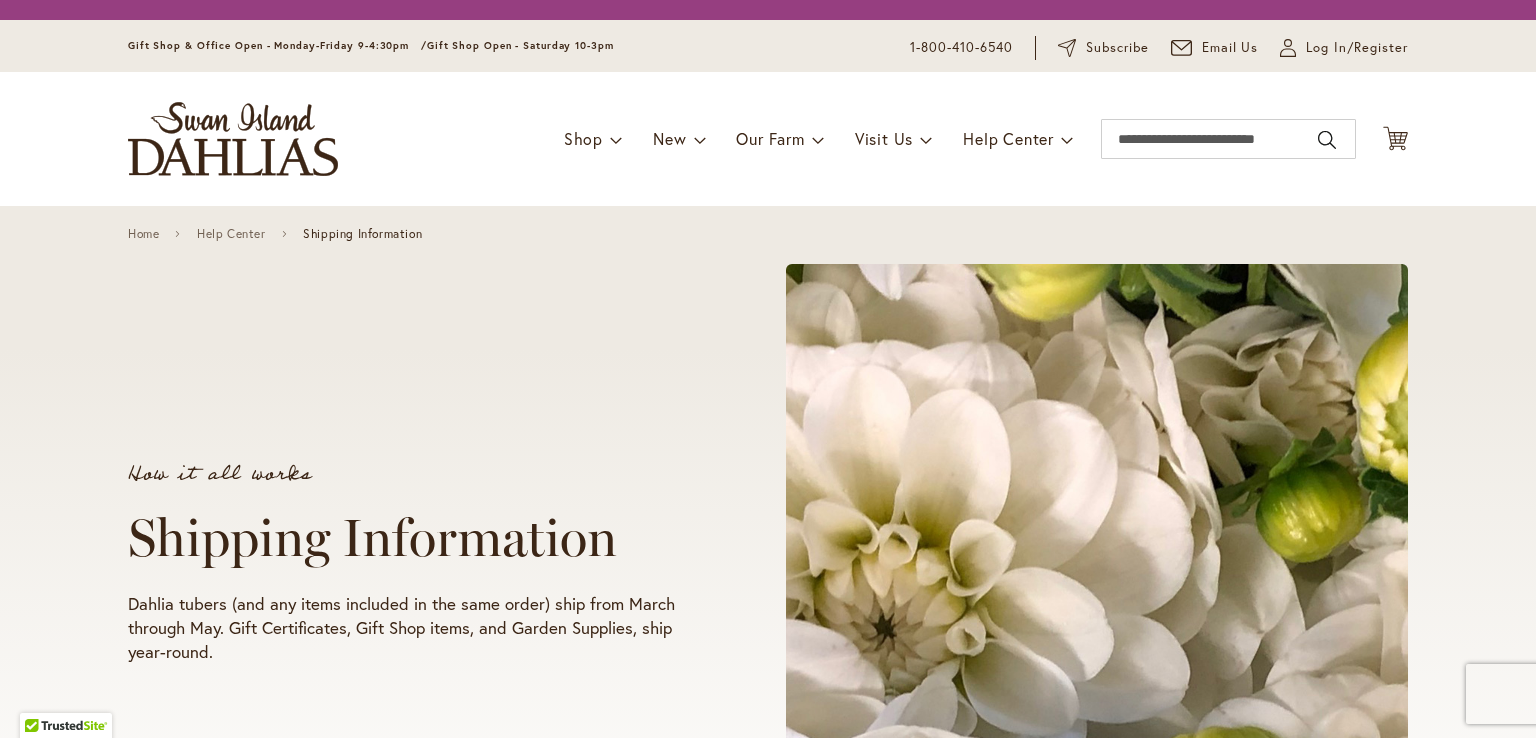 scroll, scrollTop: 0, scrollLeft: 0, axis: both 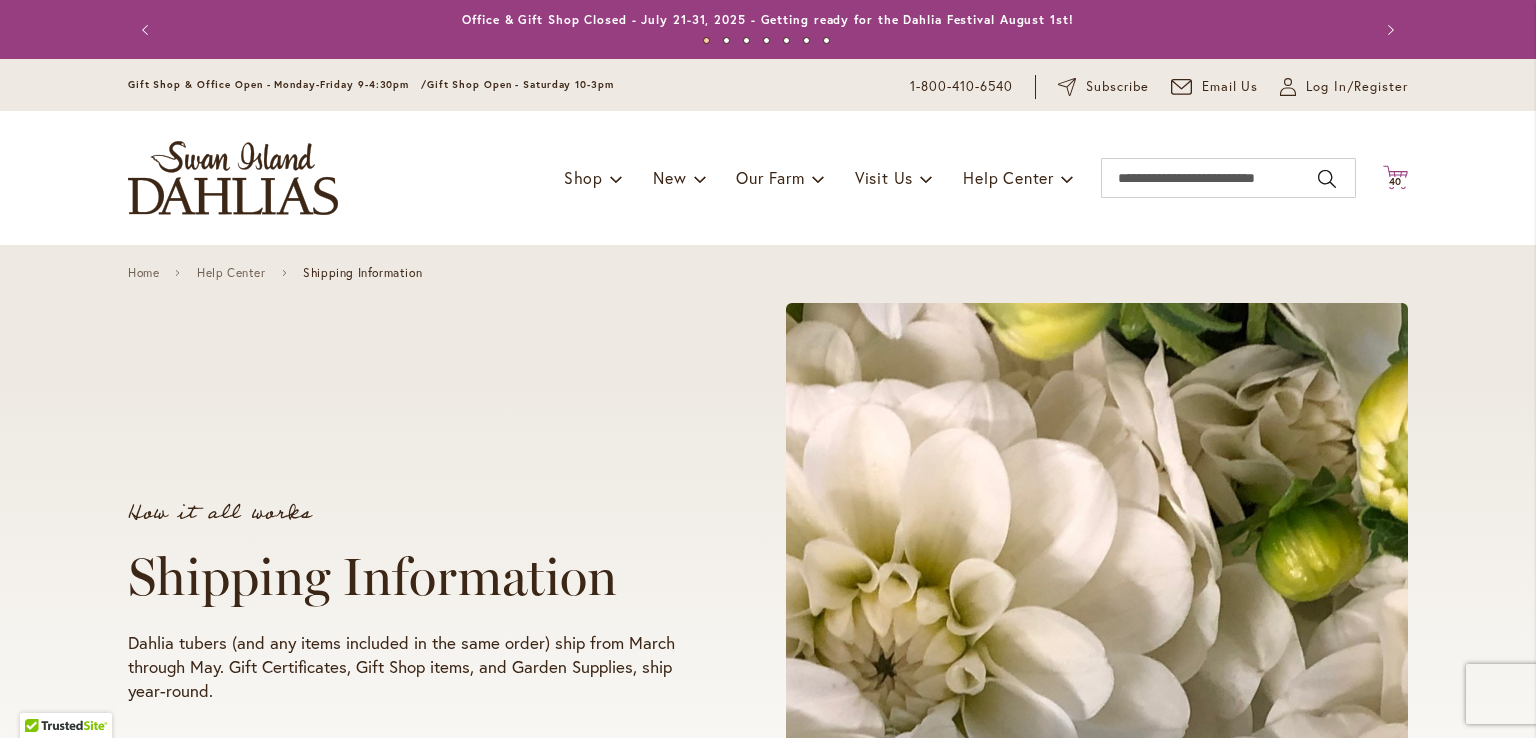 type on "**********" 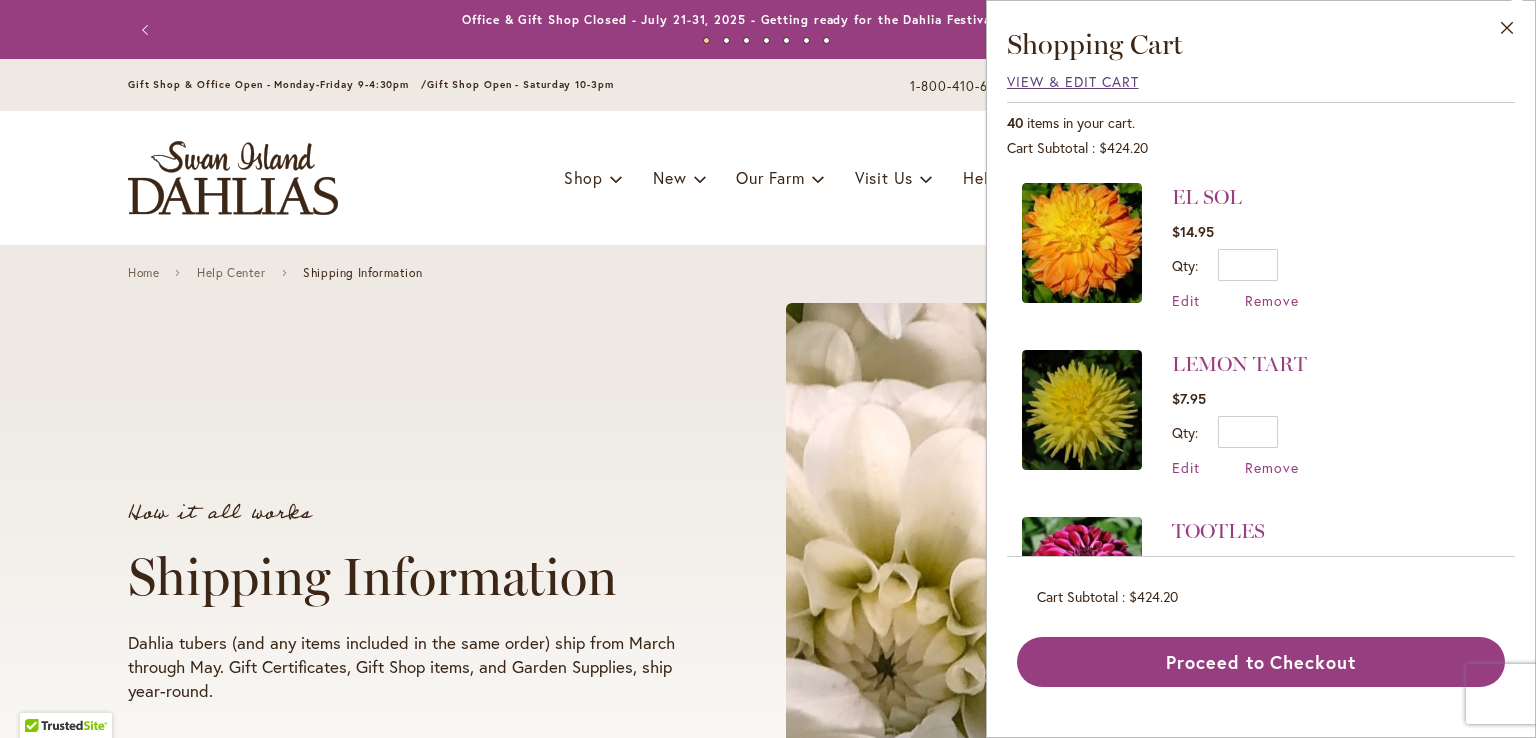 click on "View & Edit Cart" at bounding box center (1073, 81) 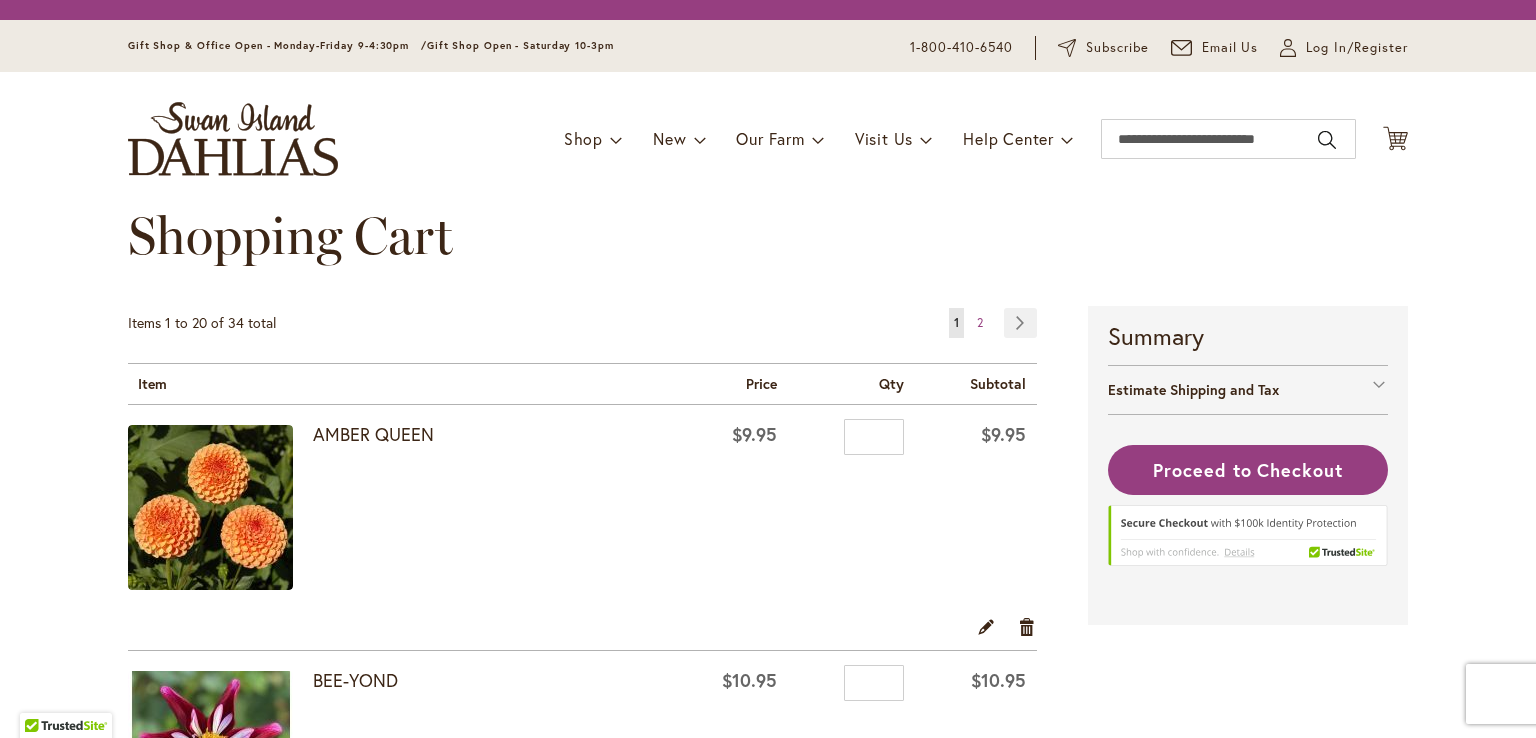 scroll, scrollTop: 0, scrollLeft: 0, axis: both 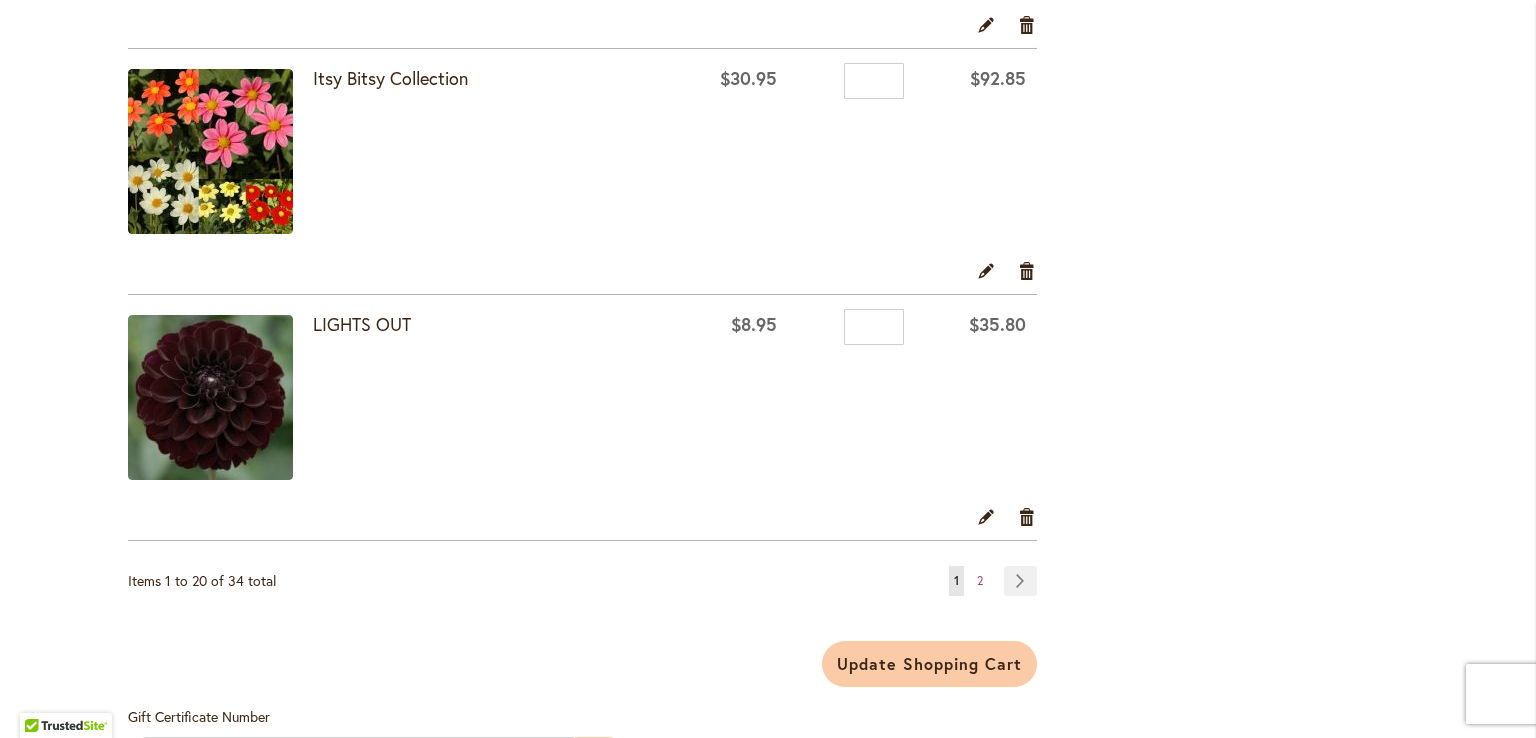 type on "**********" 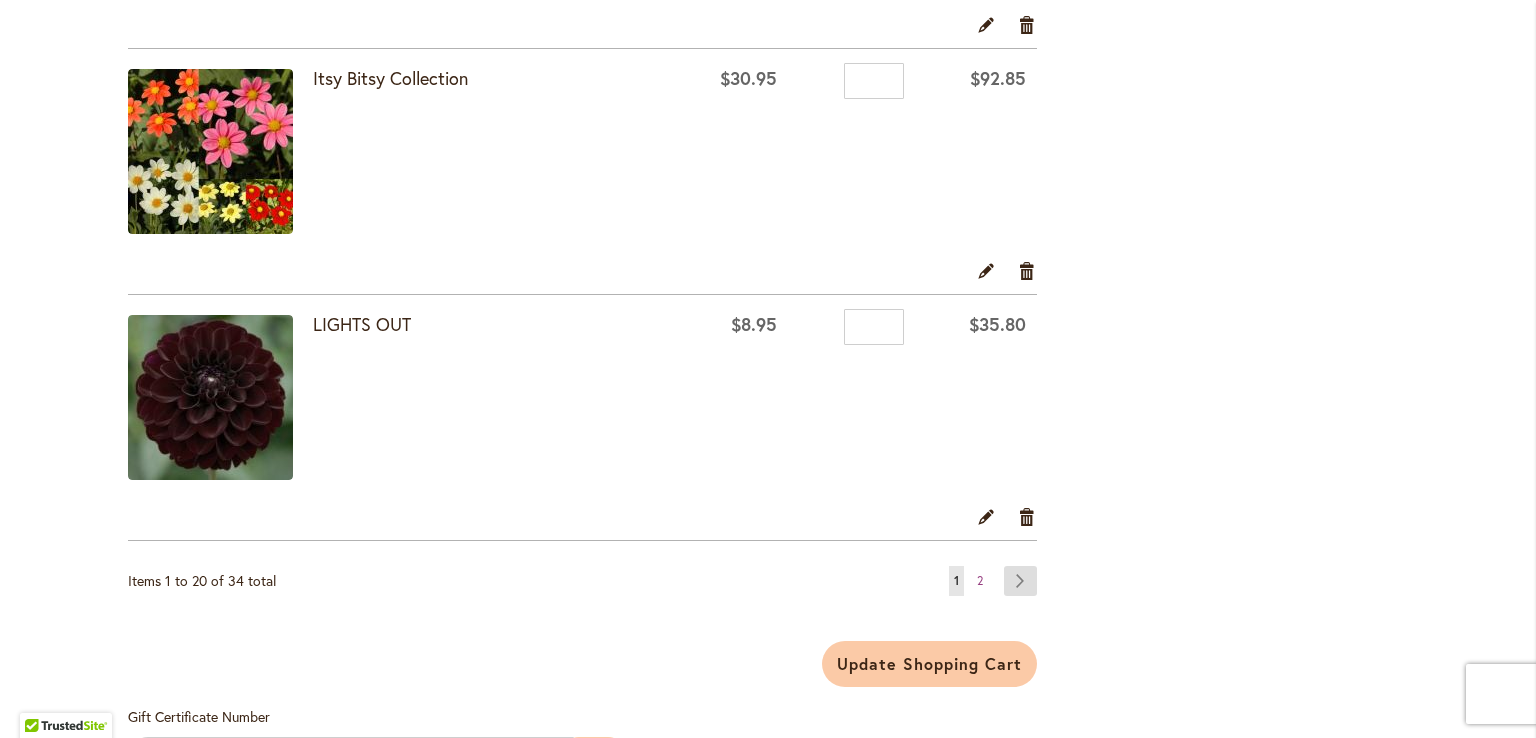click on "Page
Next" at bounding box center [1020, 581] 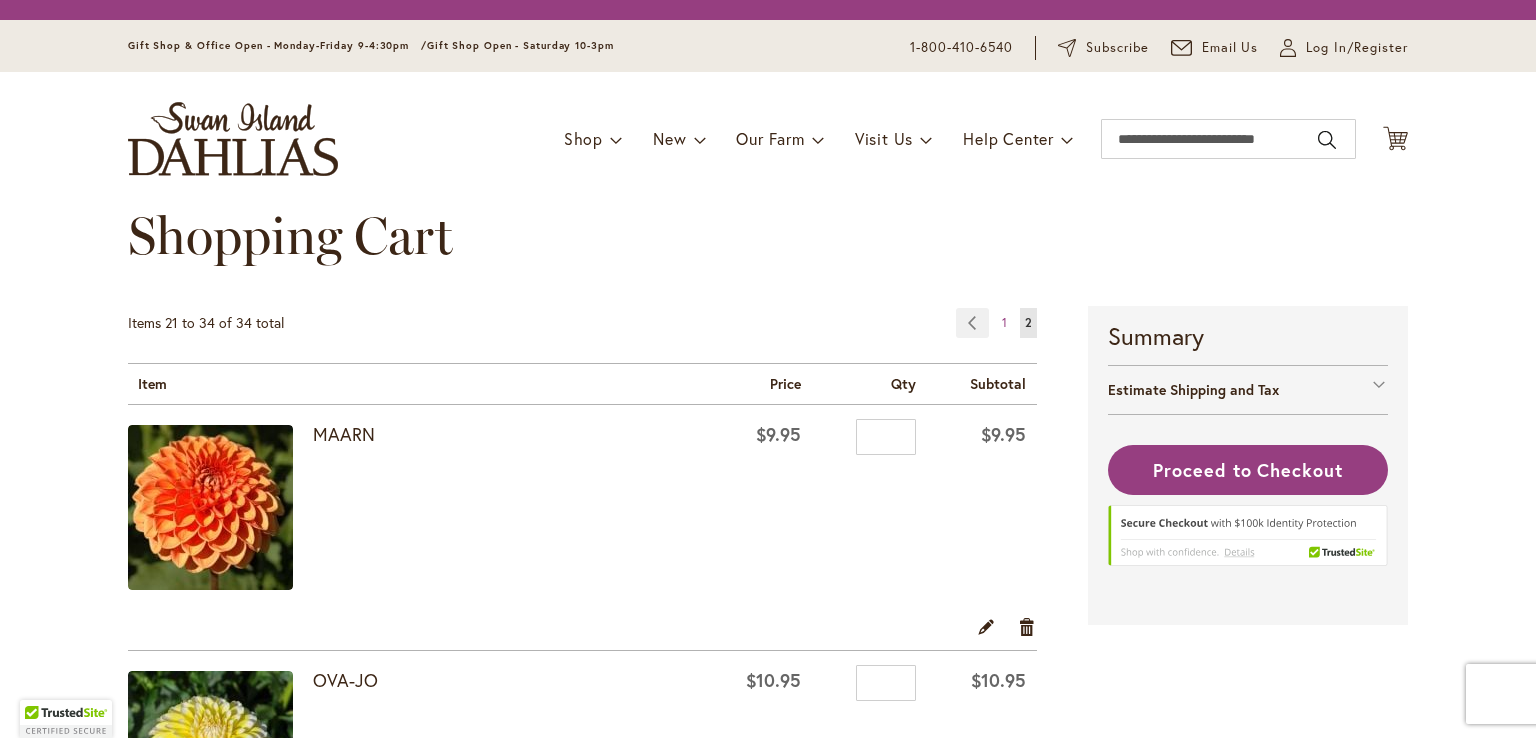 scroll, scrollTop: 0, scrollLeft: 0, axis: both 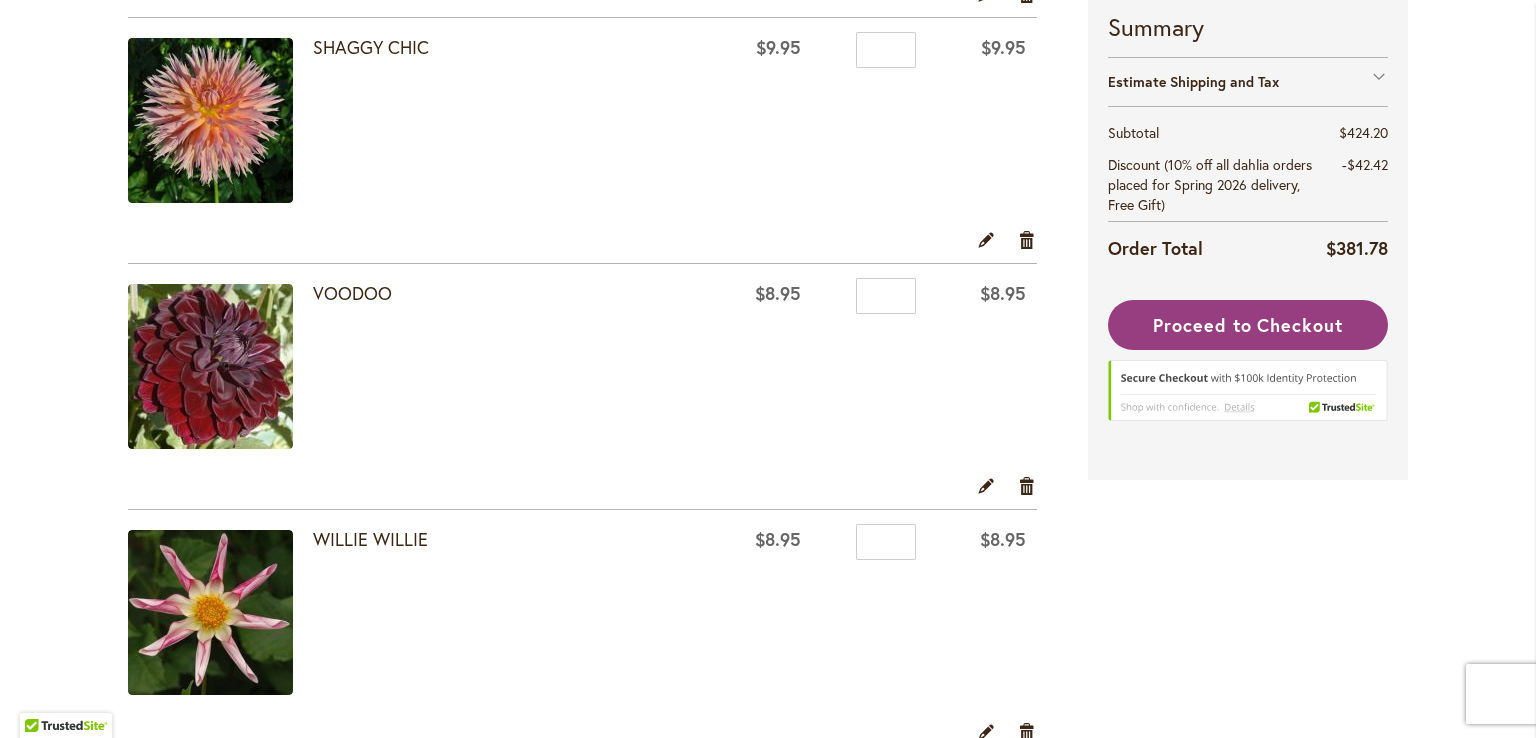 type on "**********" 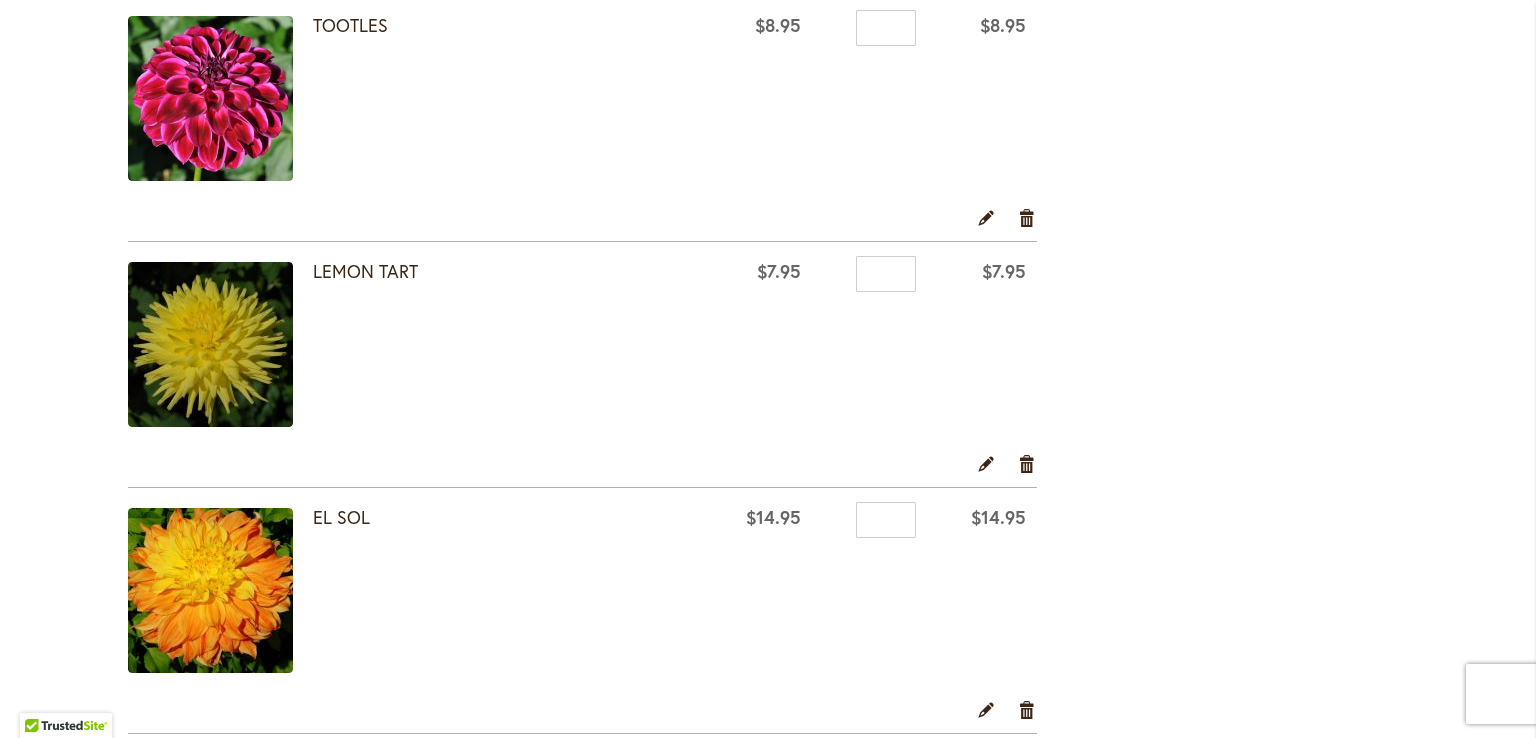 scroll, scrollTop: 3168, scrollLeft: 0, axis: vertical 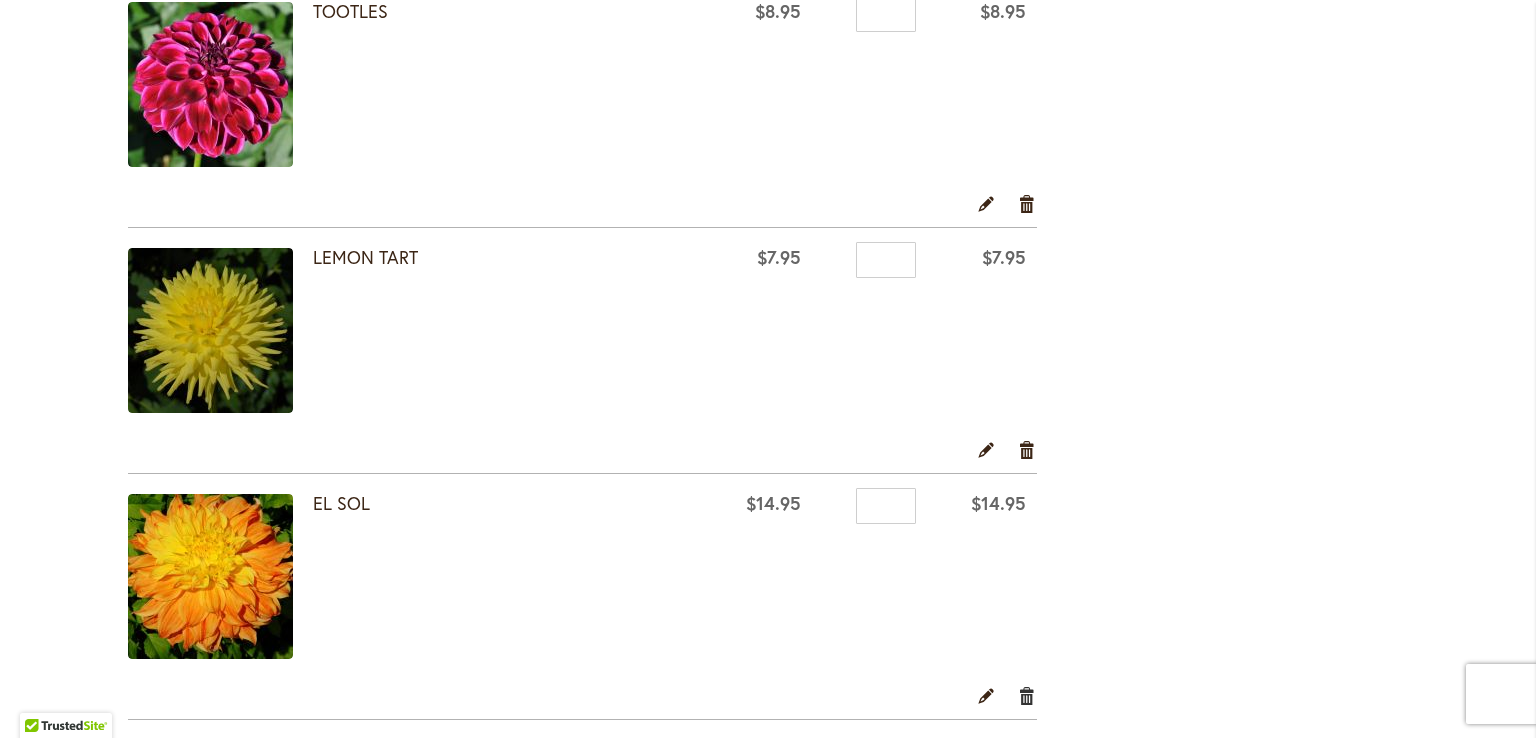 click on "Remove item" at bounding box center [1027, 695] 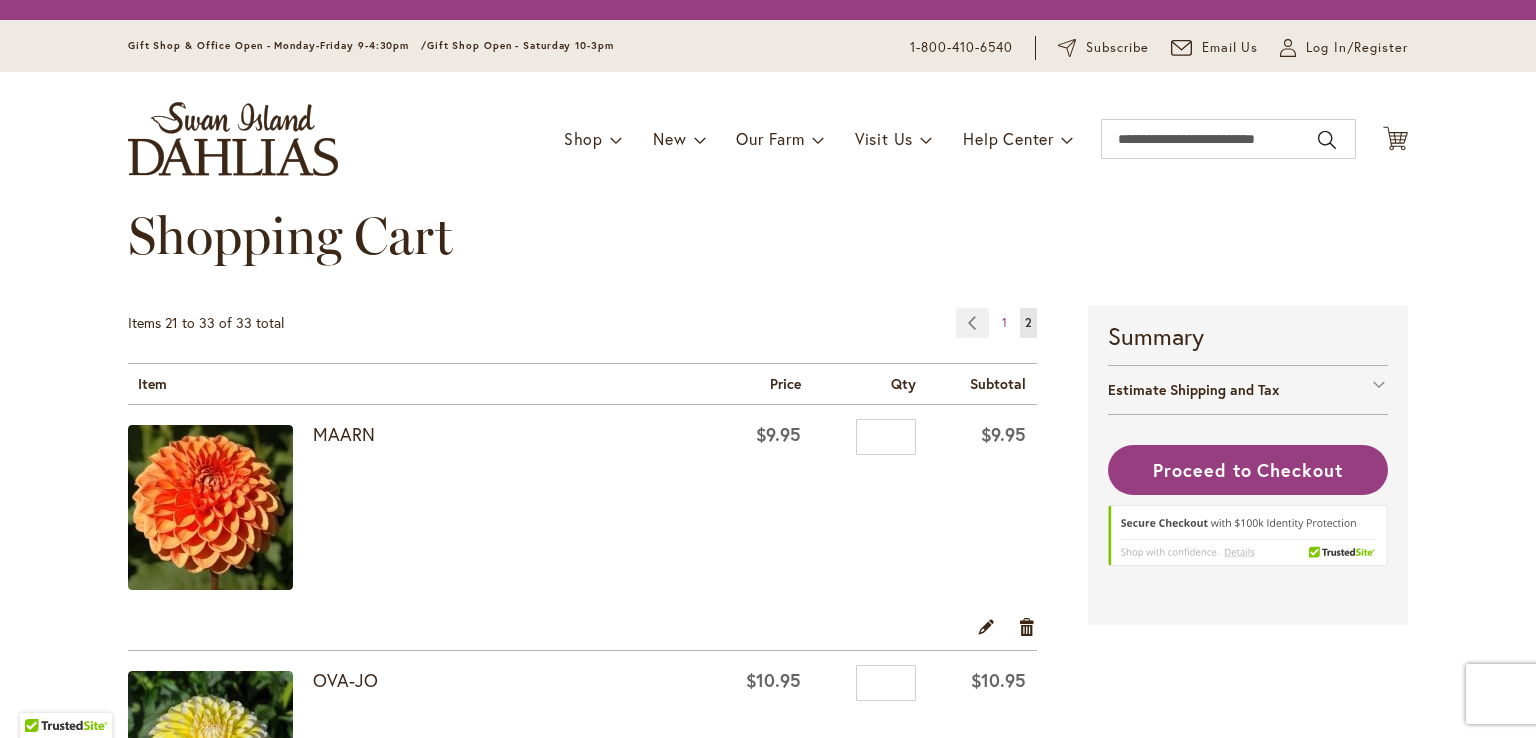 scroll, scrollTop: 0, scrollLeft: 0, axis: both 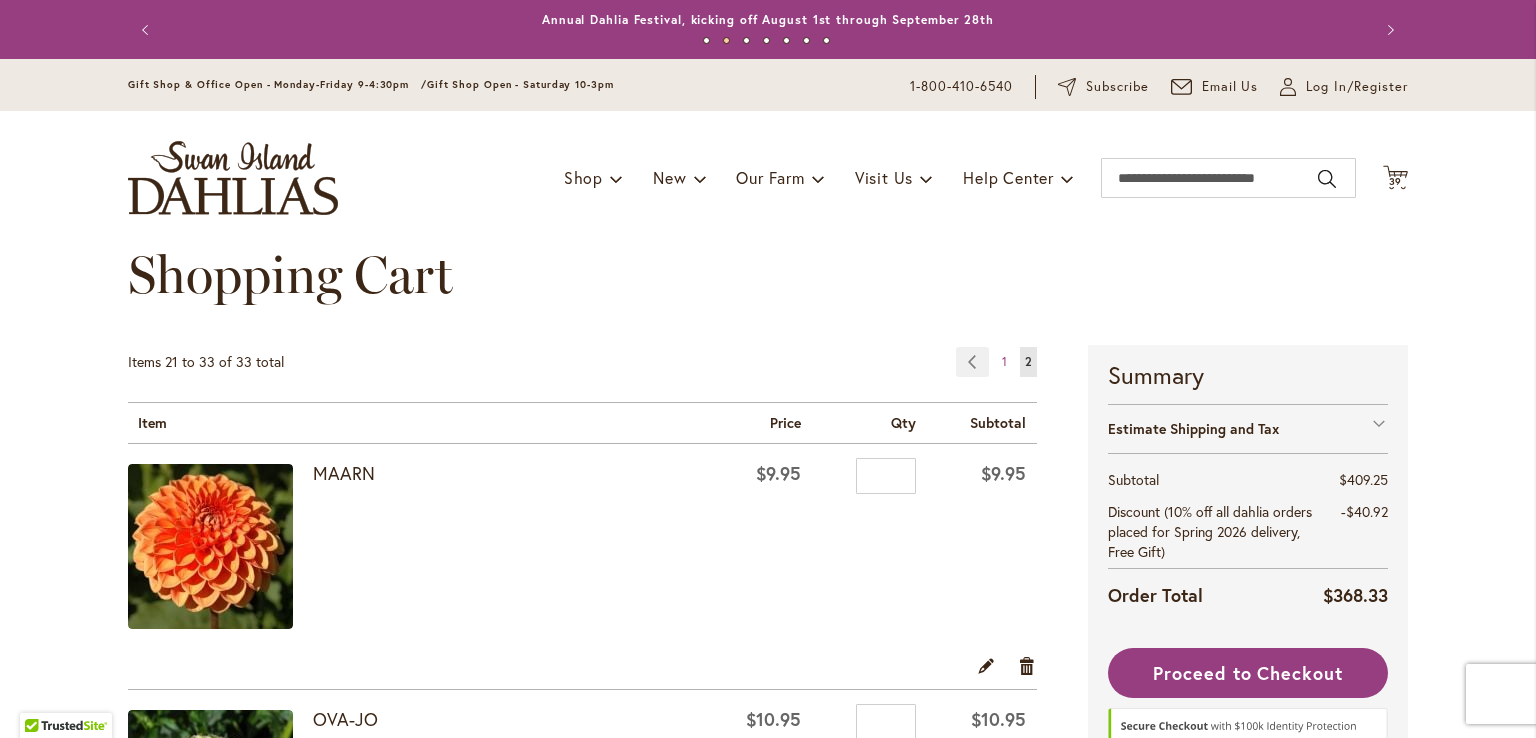 type on "**********" 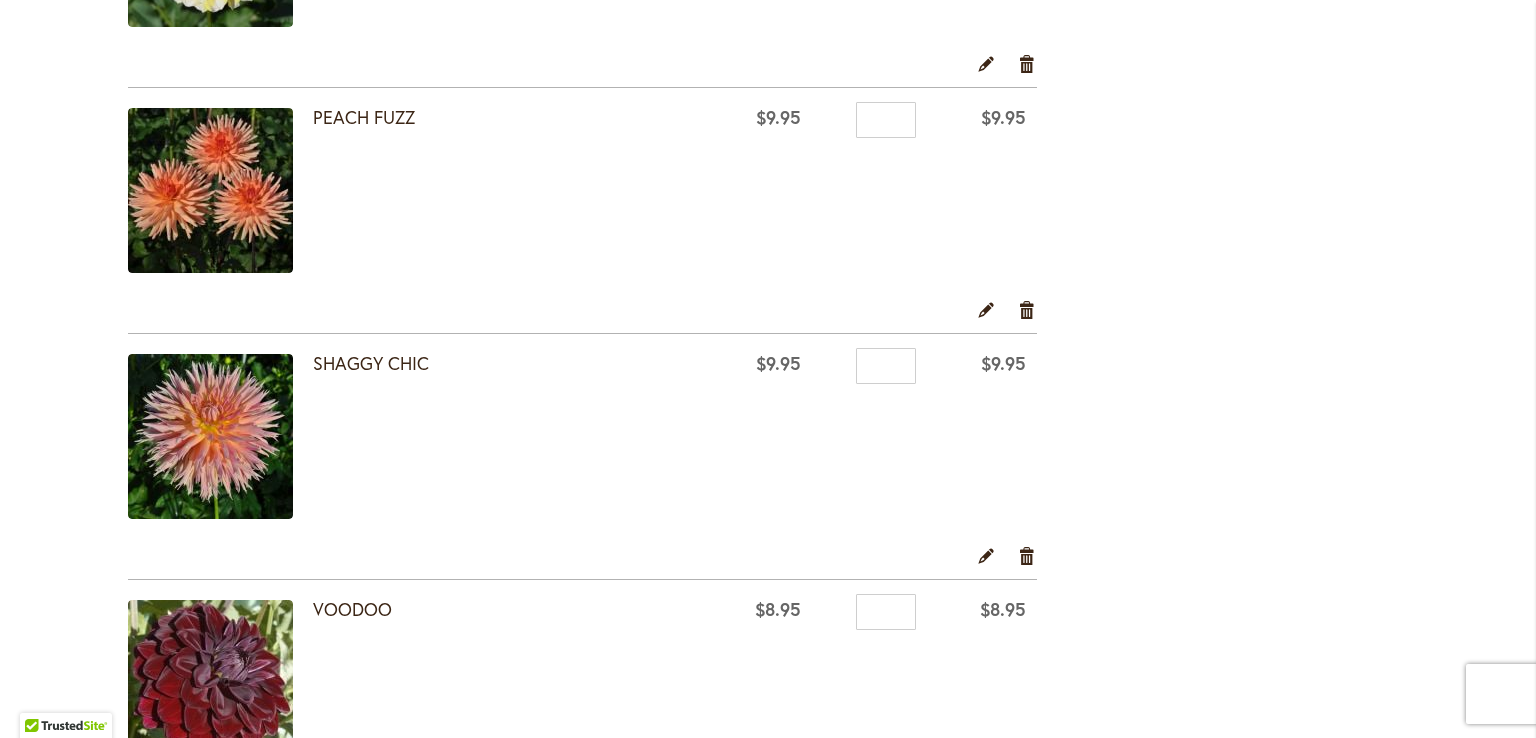 scroll, scrollTop: 828, scrollLeft: 0, axis: vertical 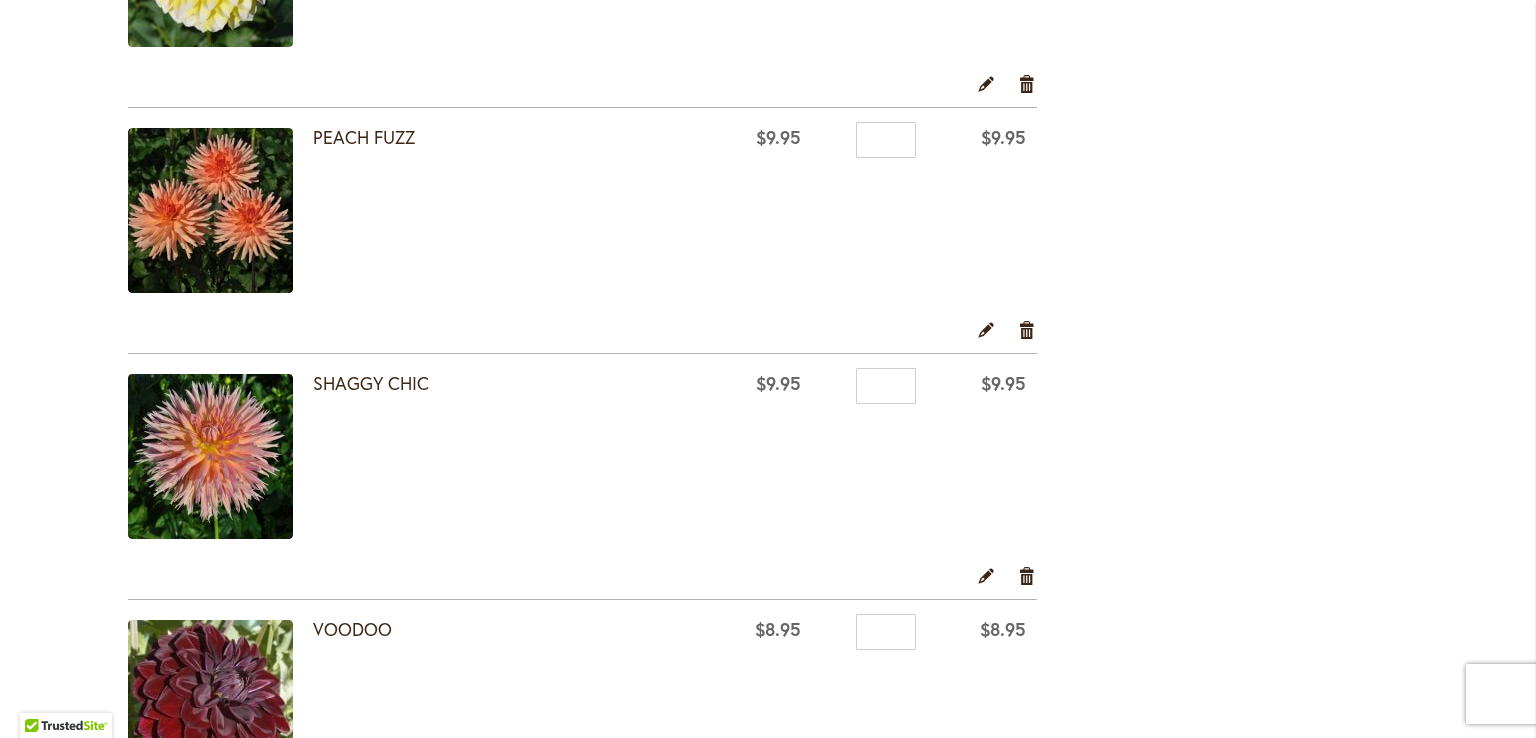 click at bounding box center (210, 702) 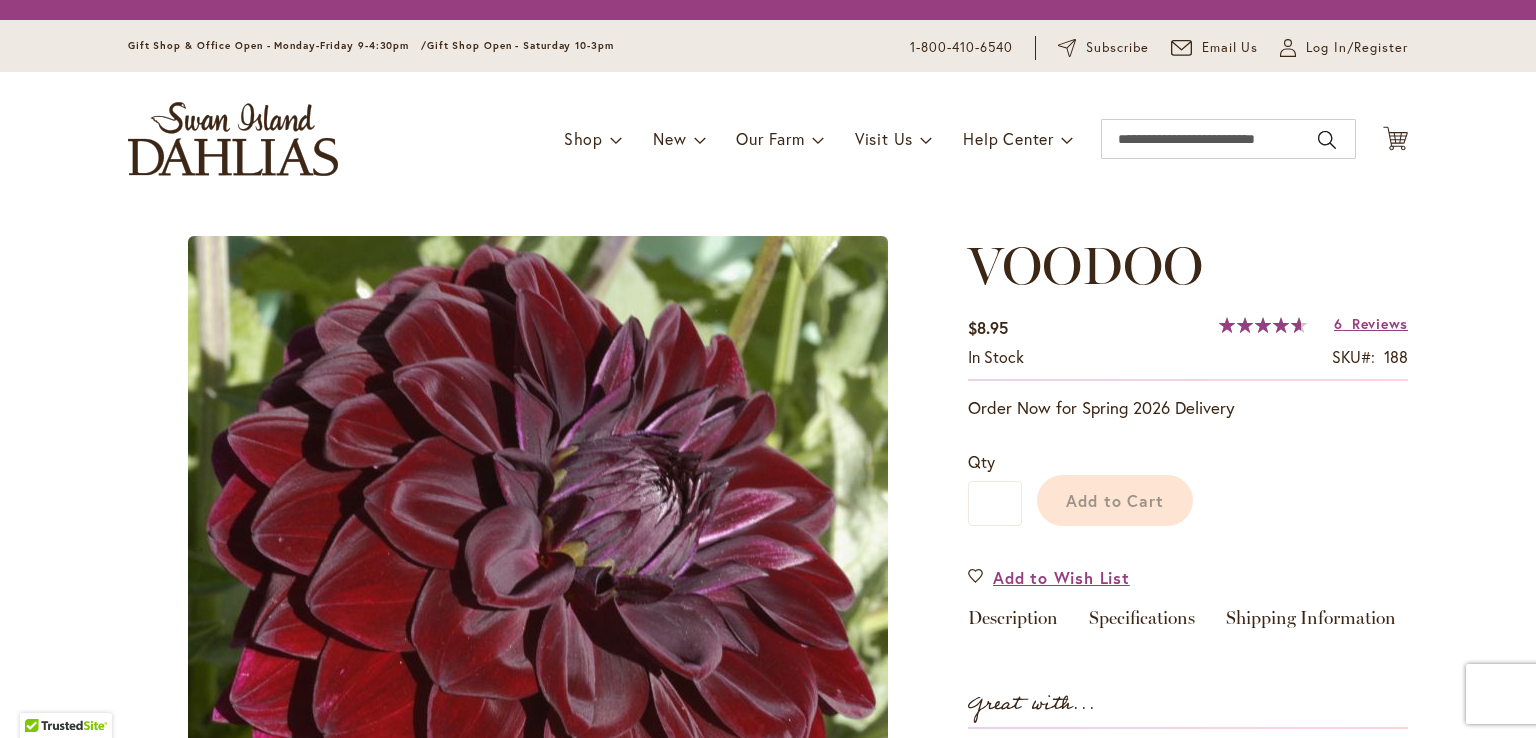 scroll, scrollTop: 0, scrollLeft: 0, axis: both 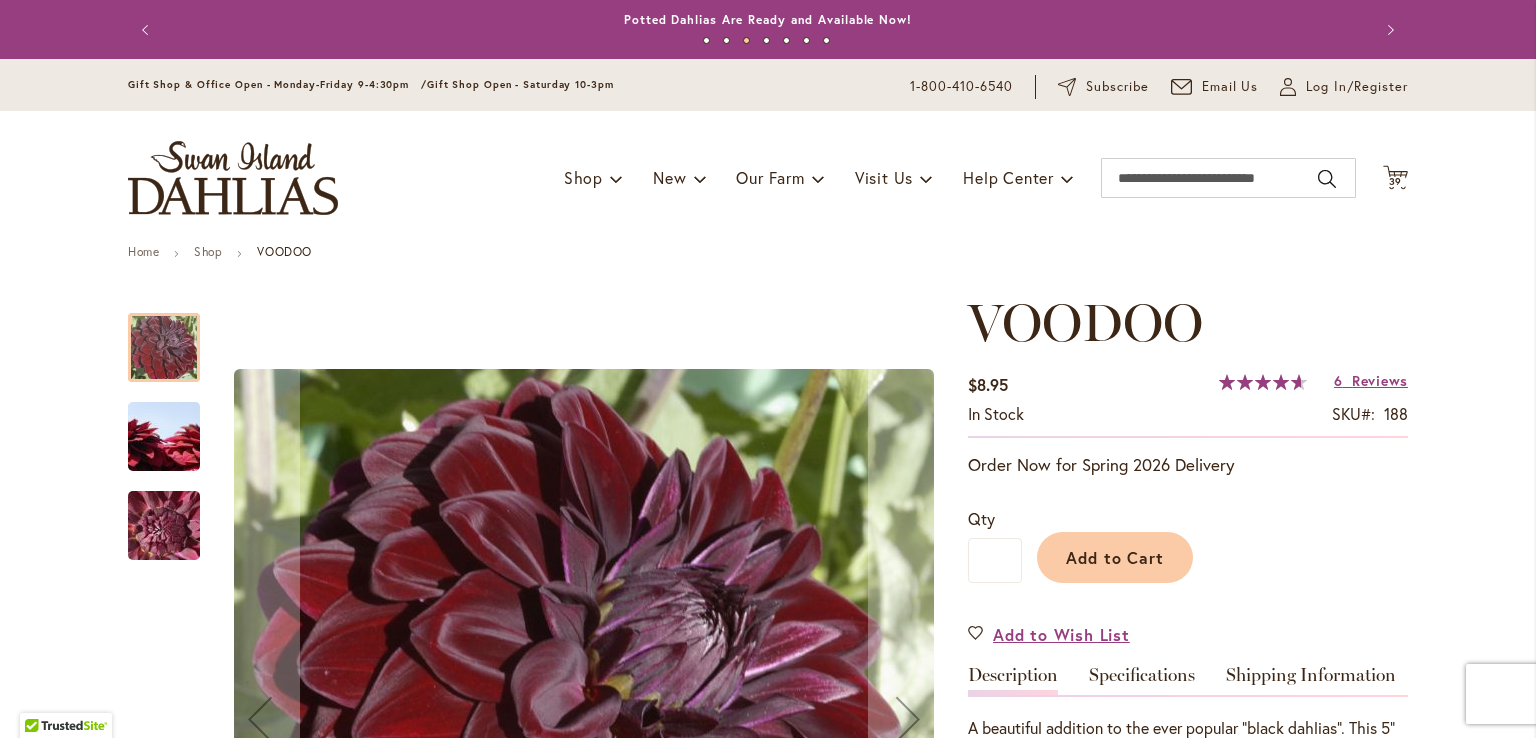 type on "**********" 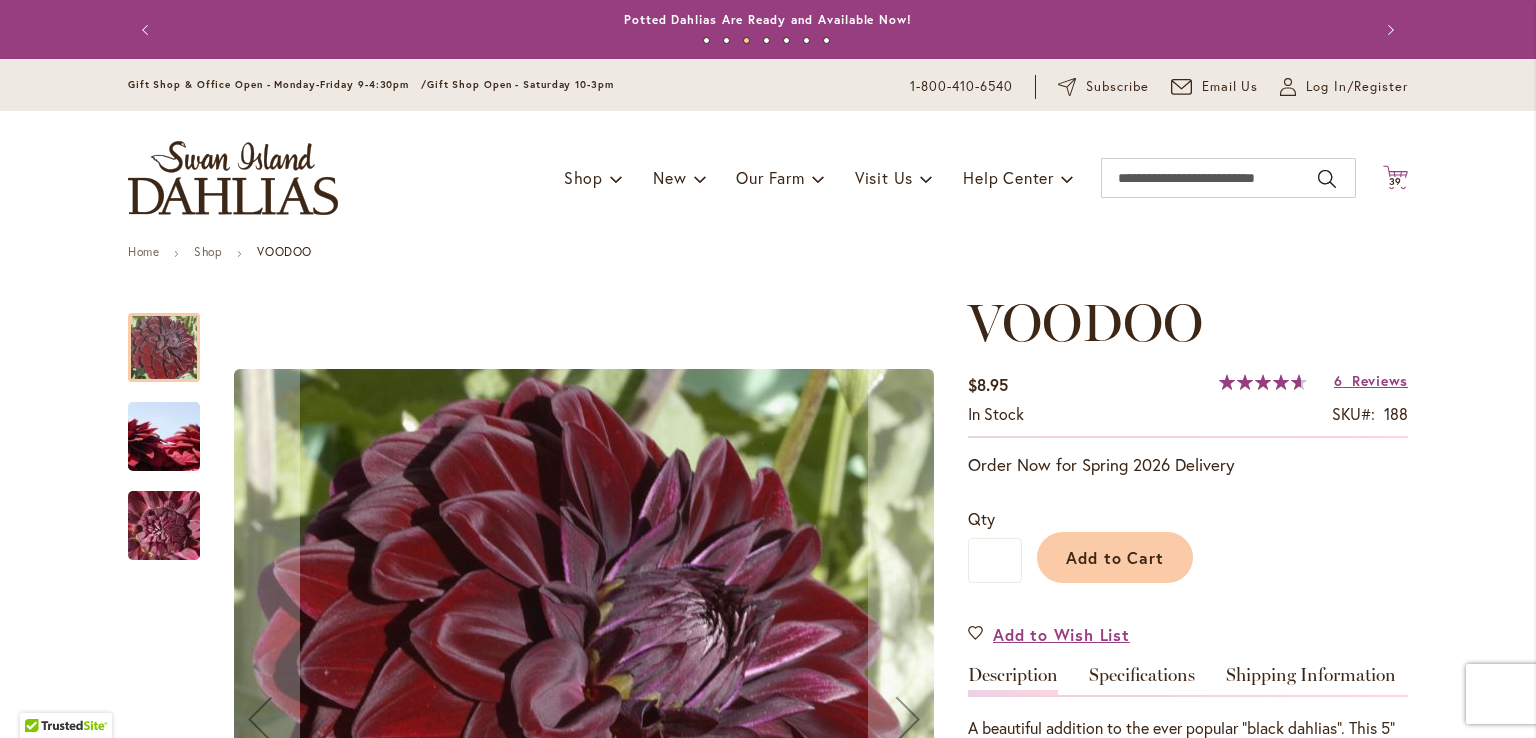 click 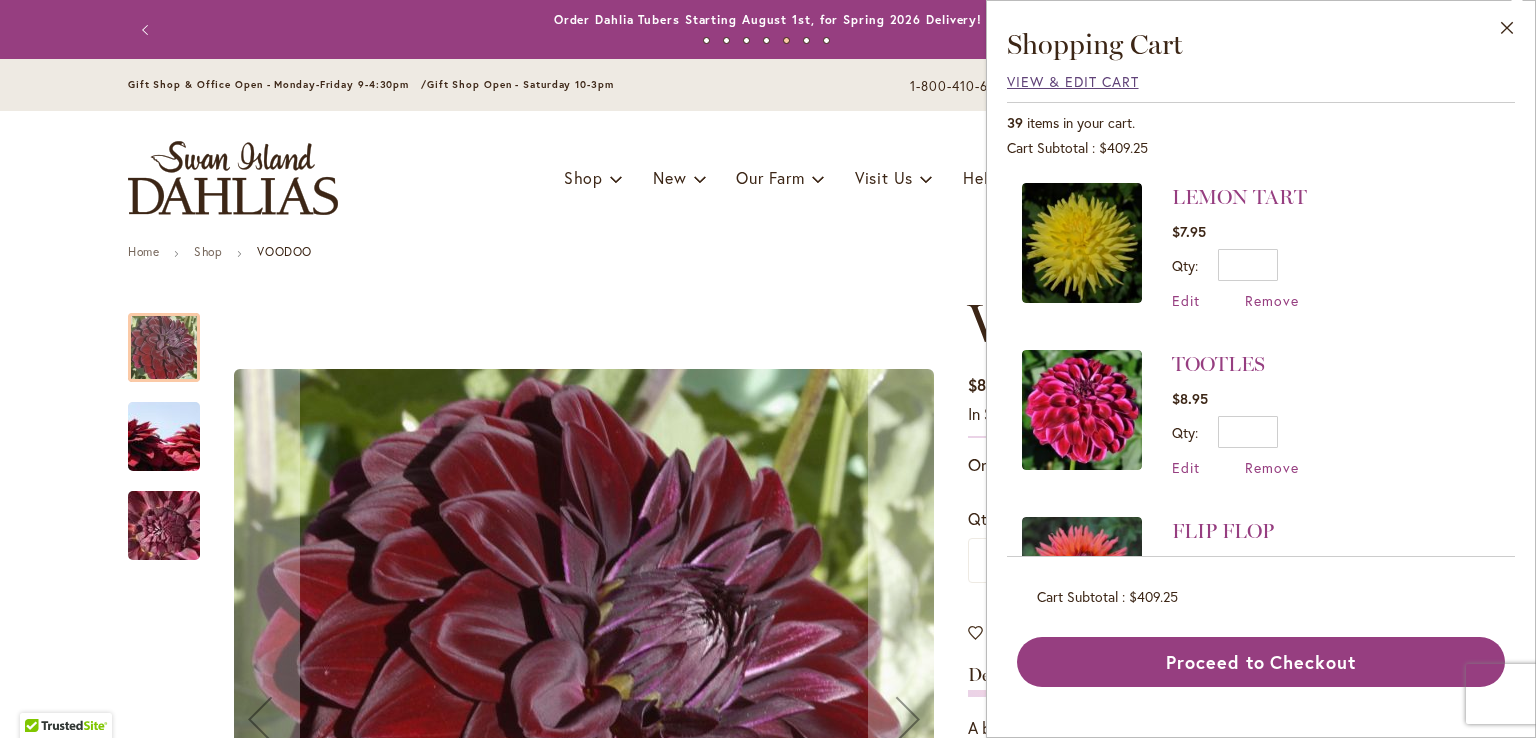 click on "View & Edit Cart" at bounding box center (1073, 81) 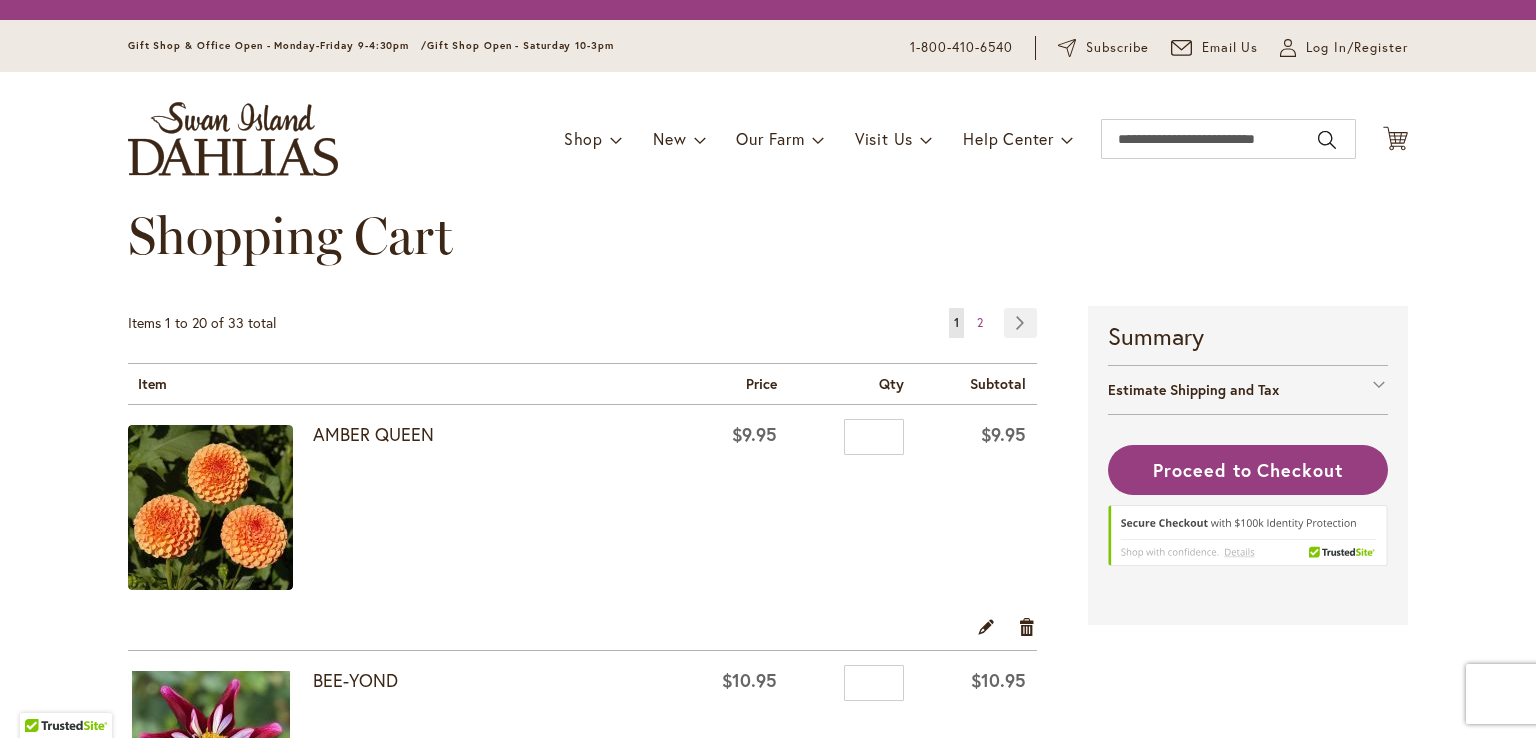 scroll, scrollTop: 0, scrollLeft: 0, axis: both 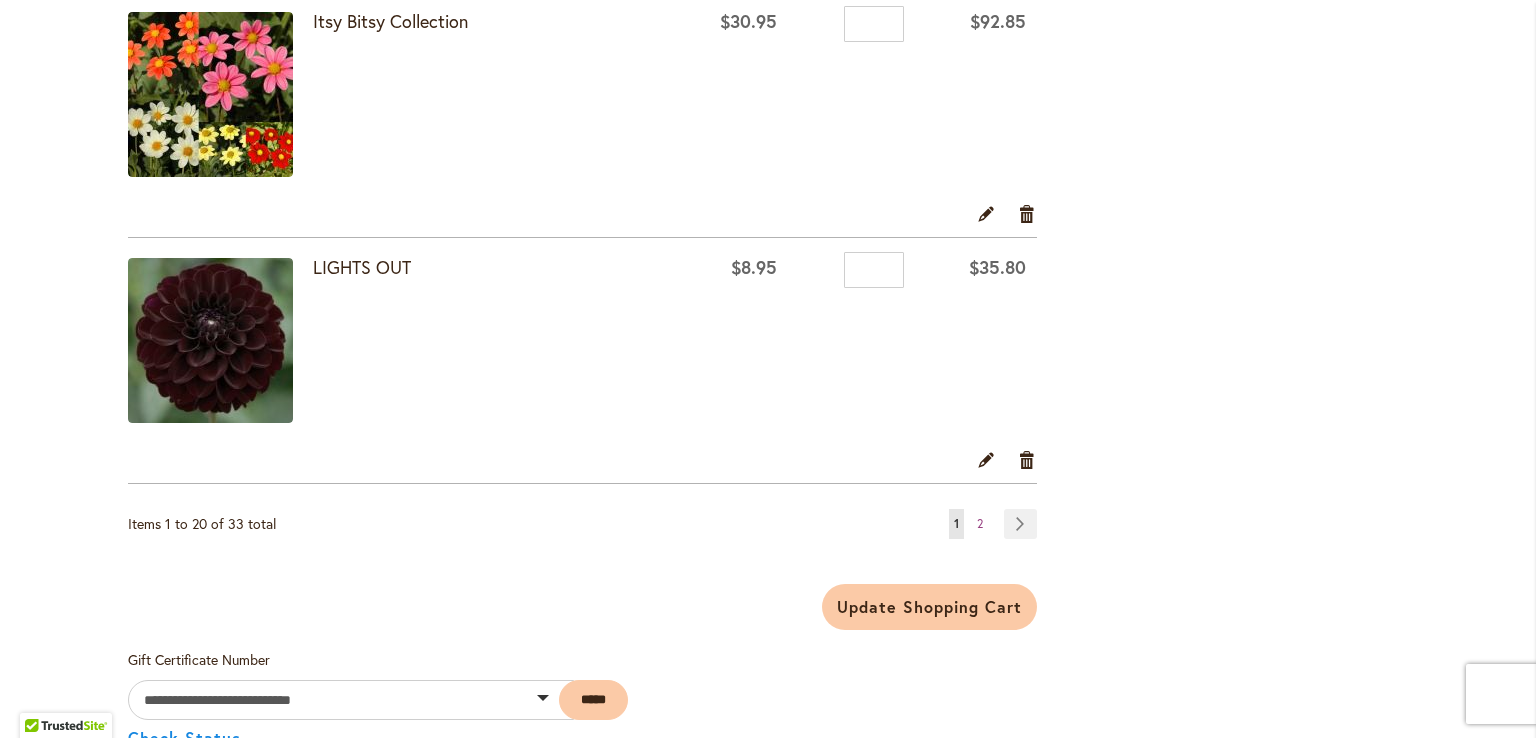 type on "**********" 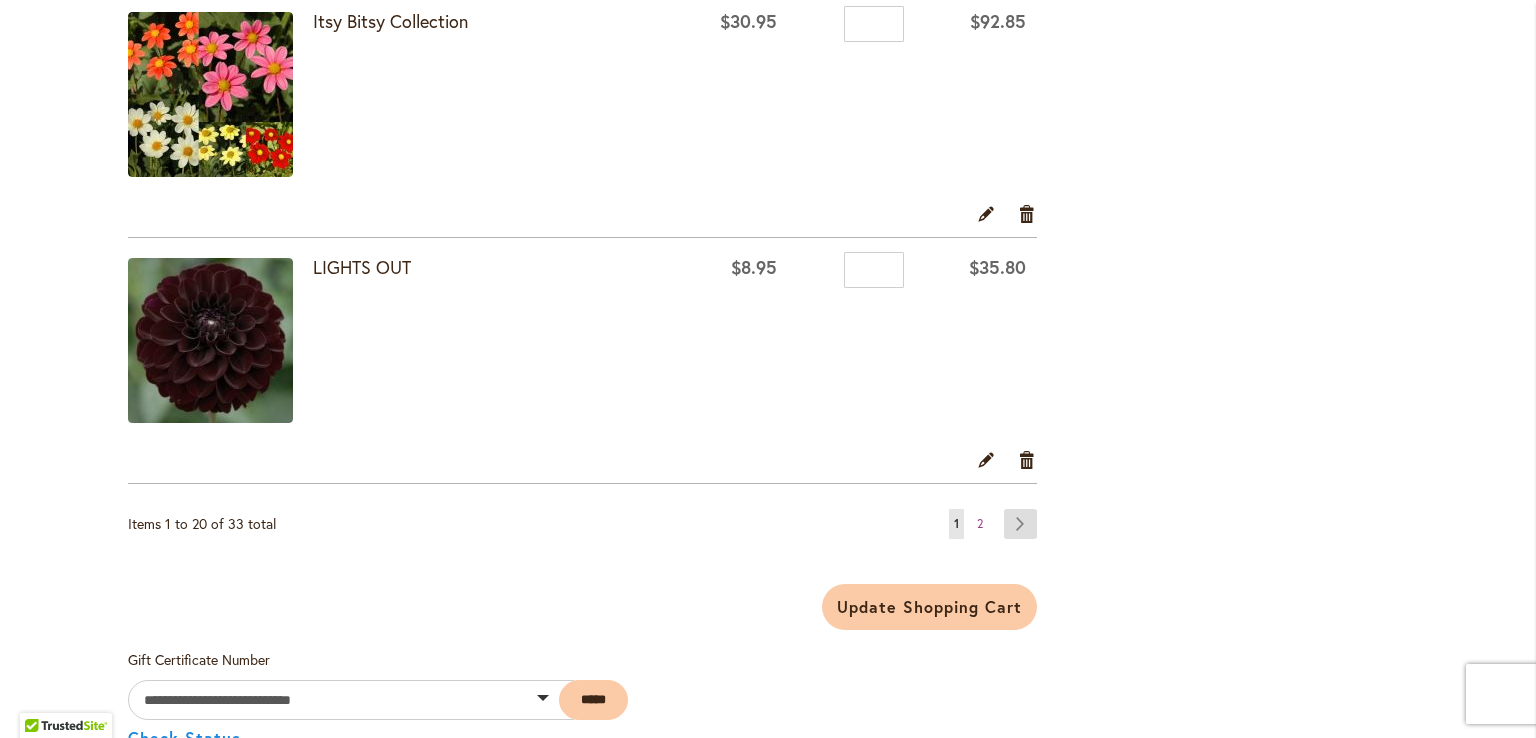 click on "Page
Next" at bounding box center [1020, 524] 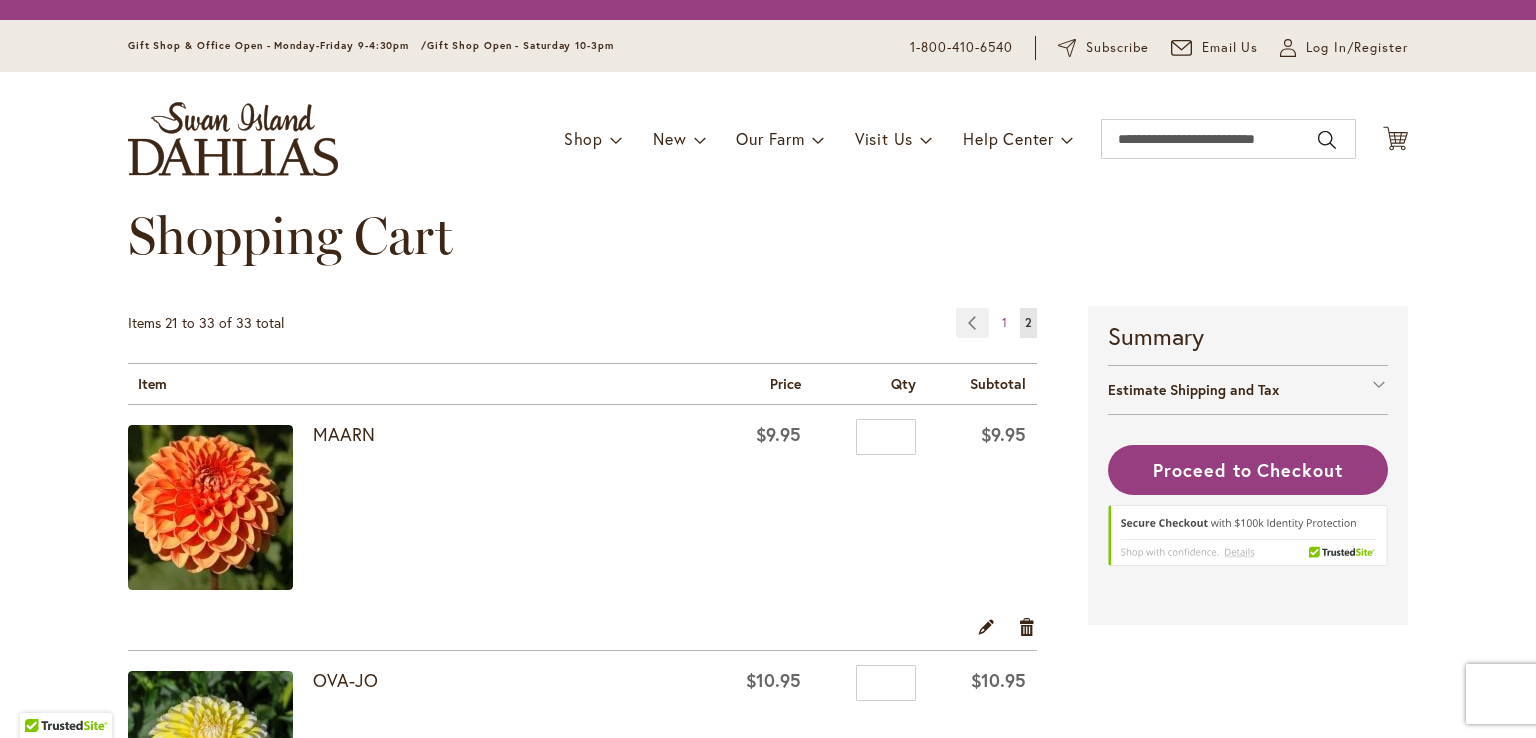 scroll, scrollTop: 0, scrollLeft: 0, axis: both 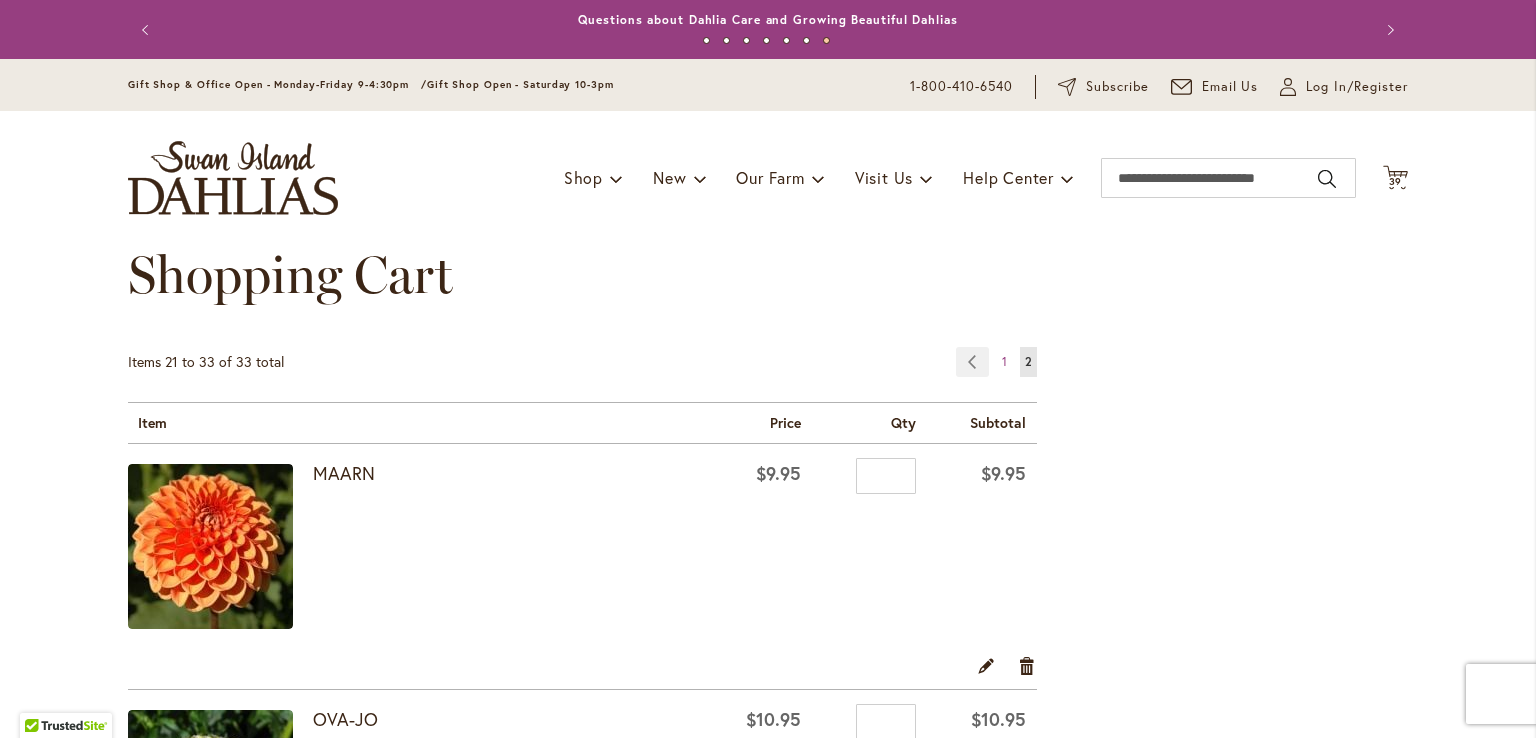 type on "**********" 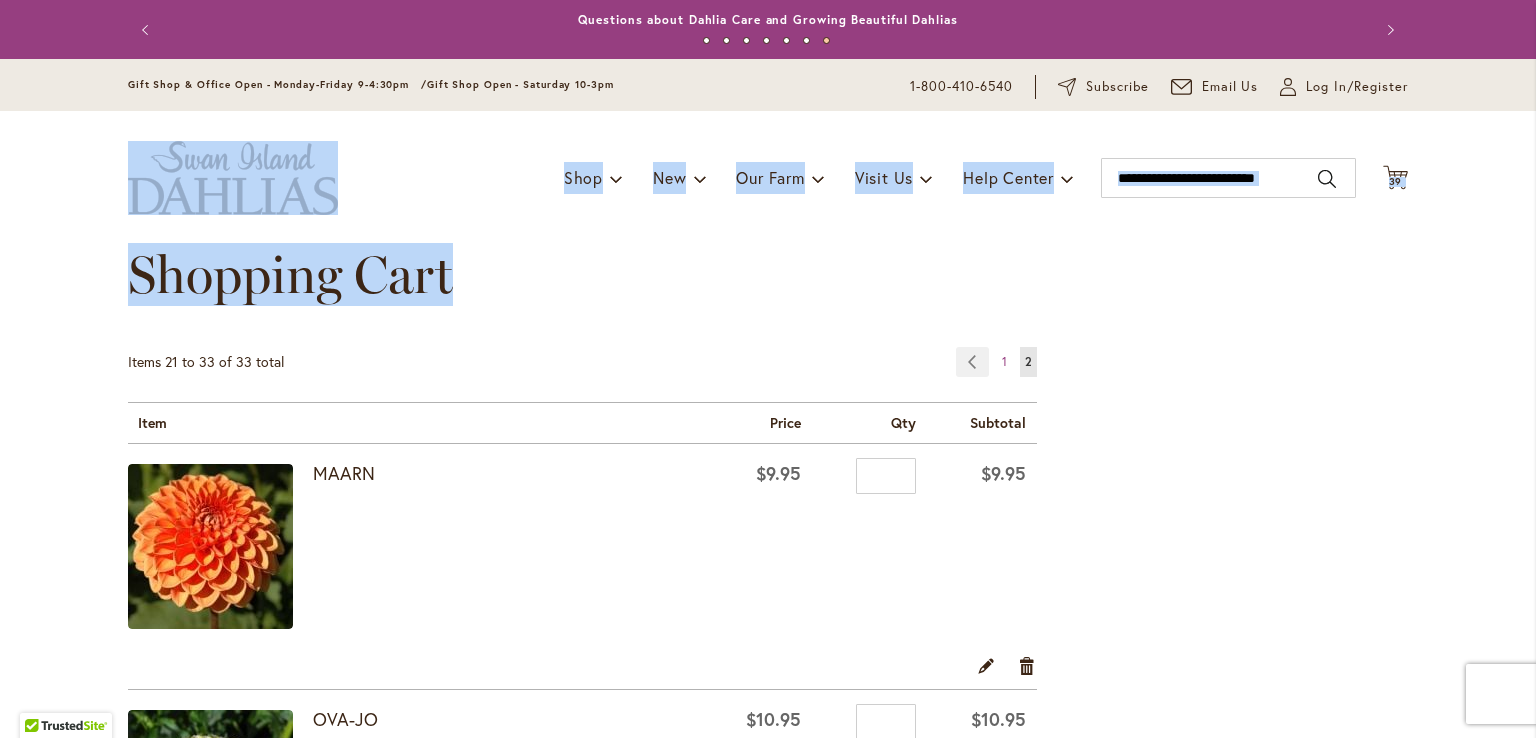 drag, startPoint x: 1048, startPoint y: 321, endPoint x: 1509, endPoint y: 65, distance: 527.3111 